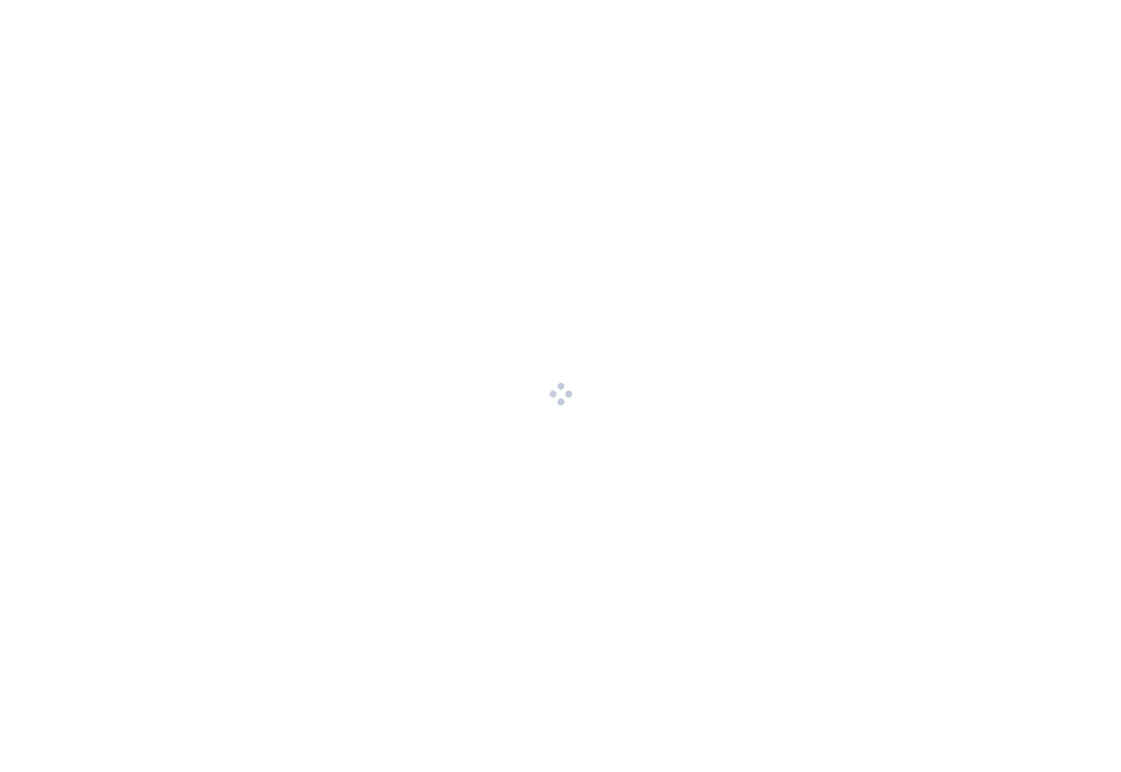 scroll, scrollTop: 0, scrollLeft: 0, axis: both 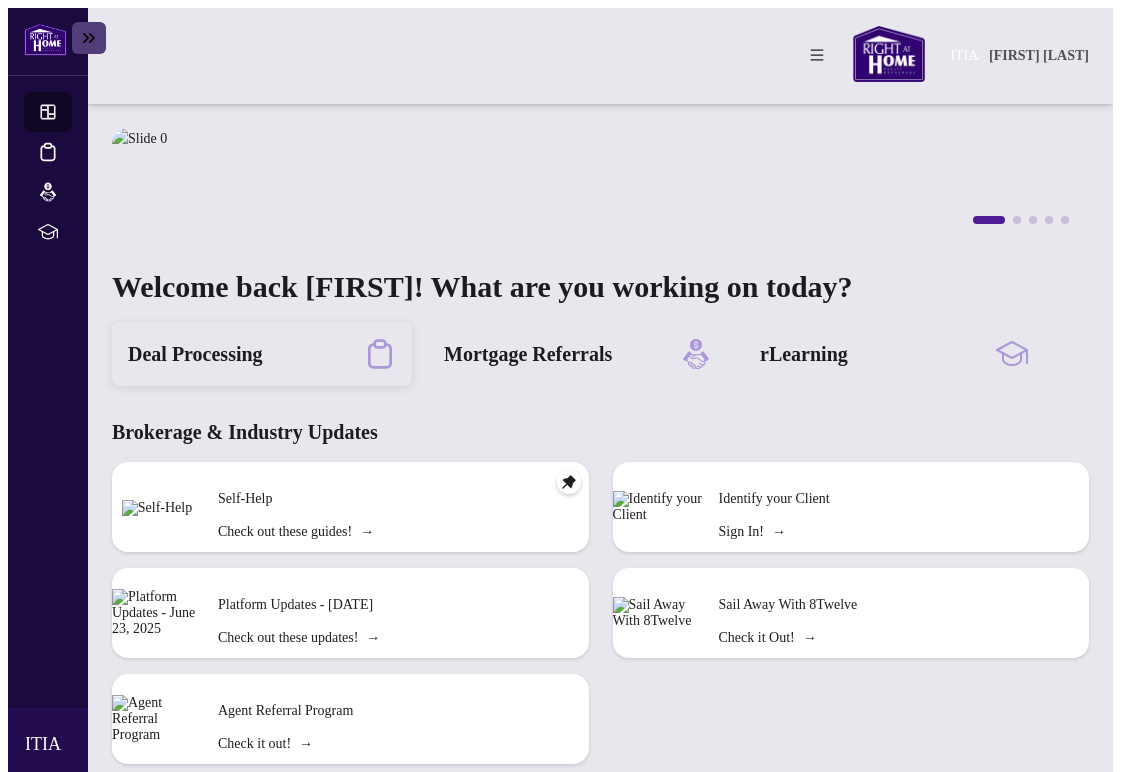 click on "Deal Processing" at bounding box center [195, 354] 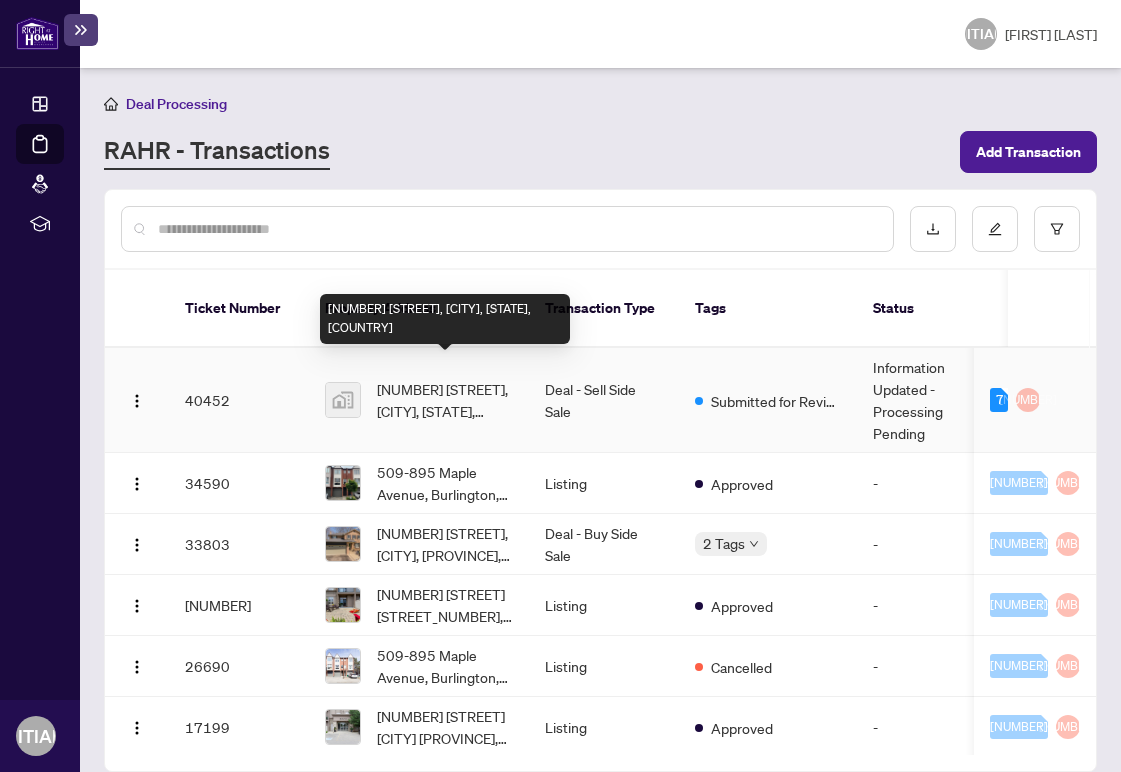 click on "[NUMBER] [STREET], [CITY], [STATE], [COUNTRY]" at bounding box center (445, 400) 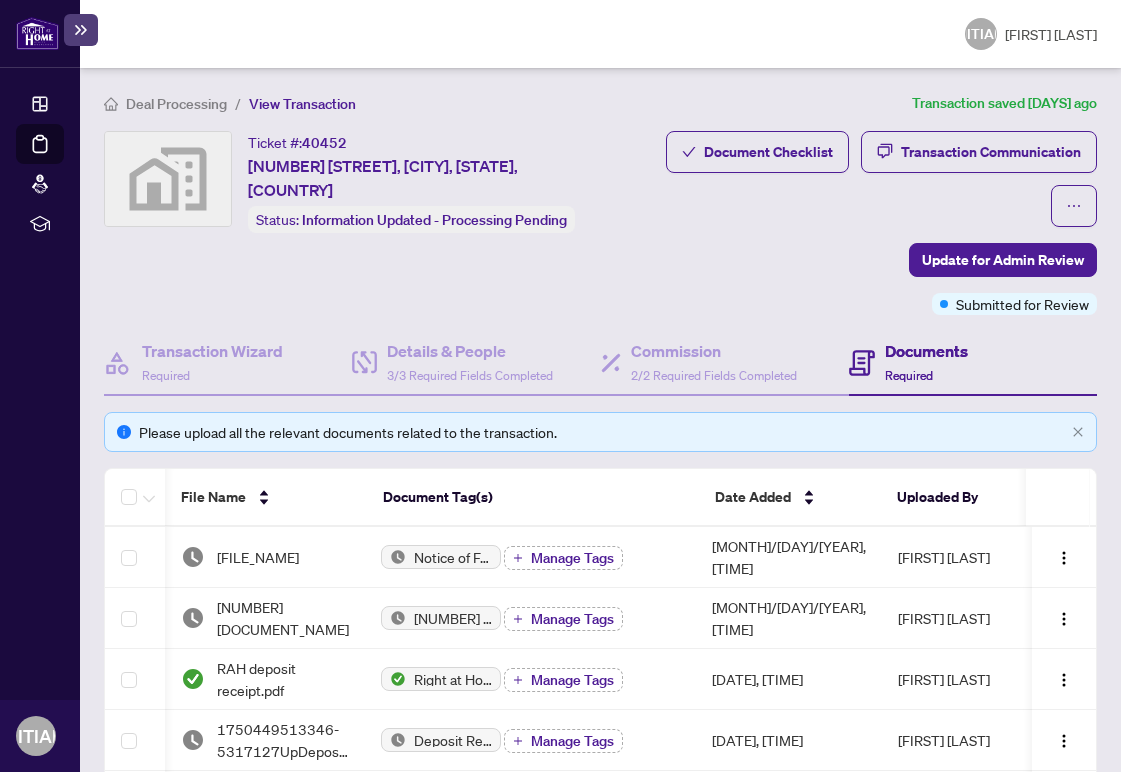 scroll, scrollTop: 29, scrollLeft: 0, axis: vertical 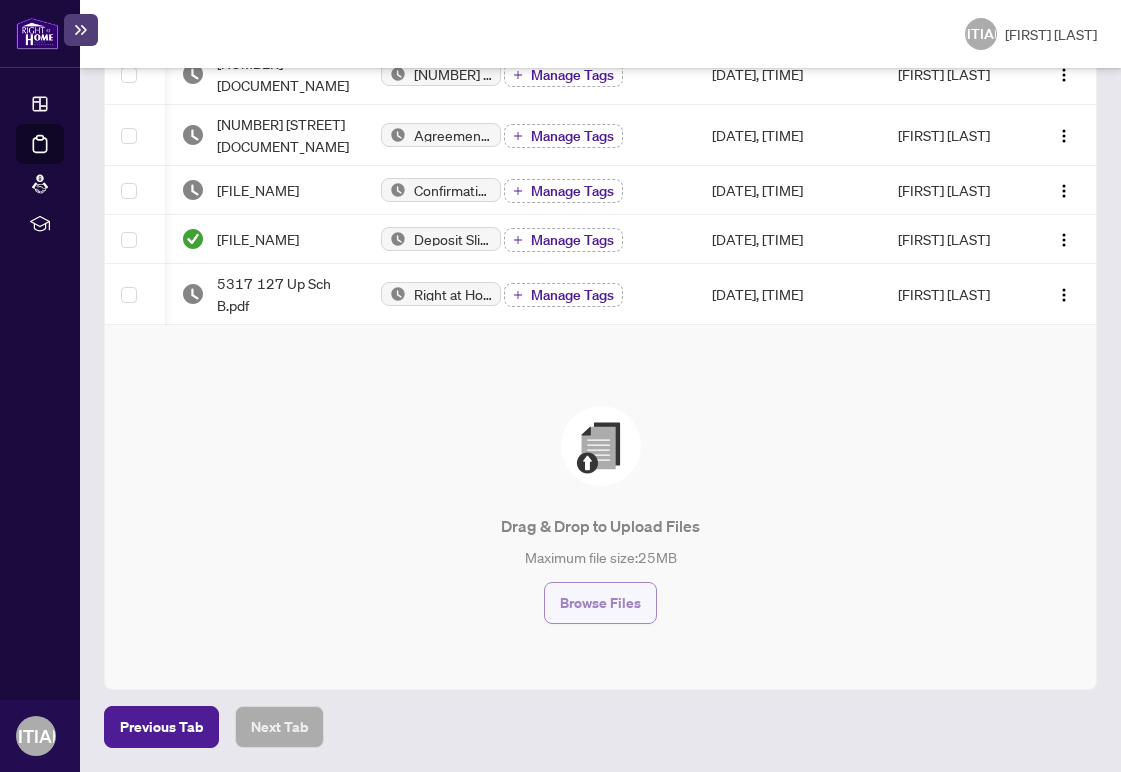 click on "Browse Files" at bounding box center (600, 603) 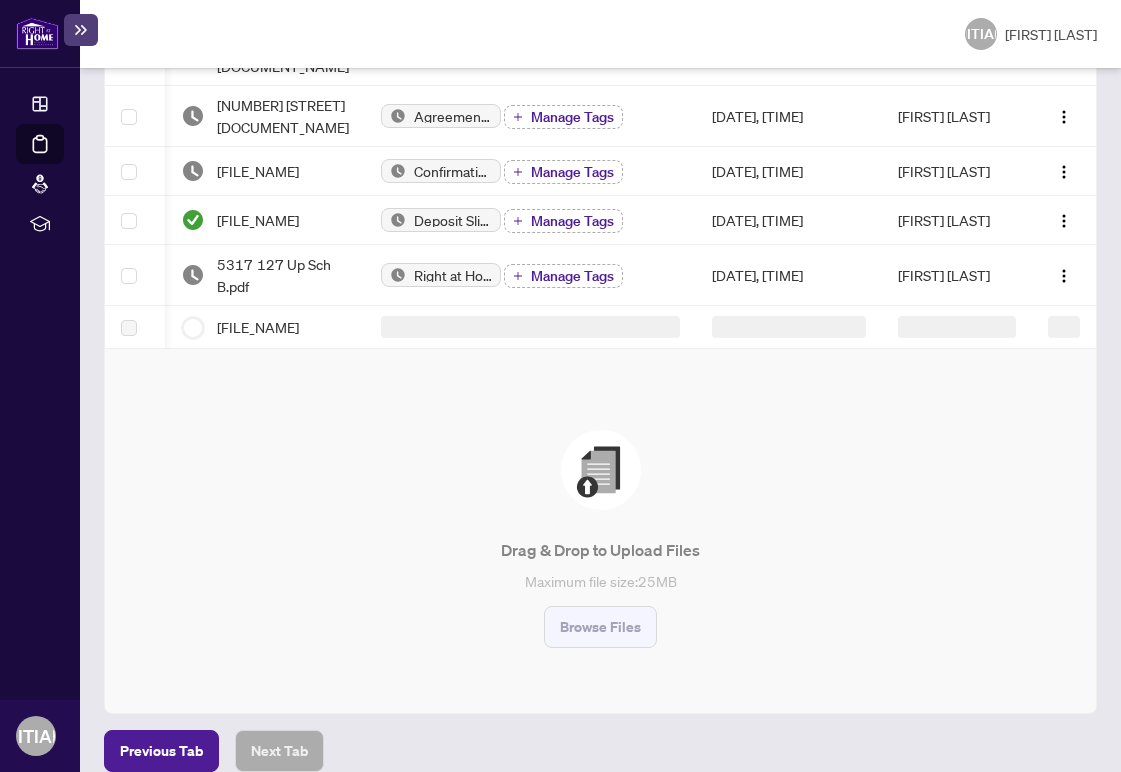 scroll, scrollTop: 0, scrollLeft: 0, axis: both 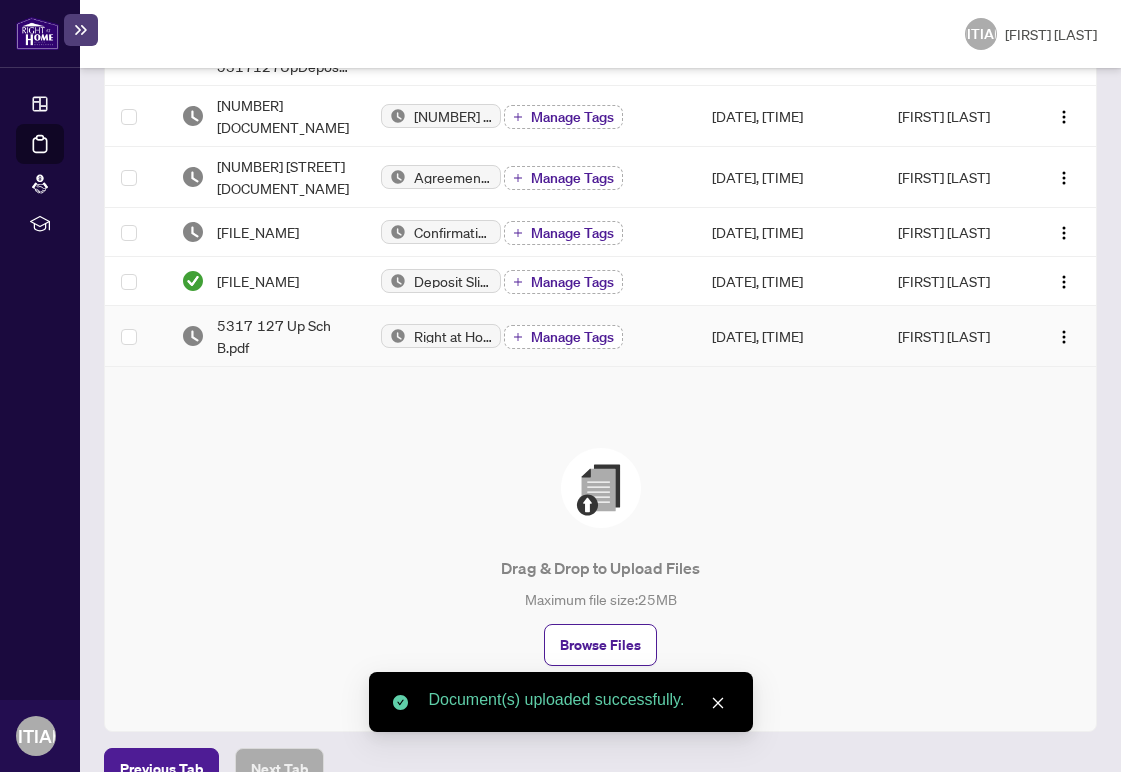 click on "Manage Tags" at bounding box center [572, 337] 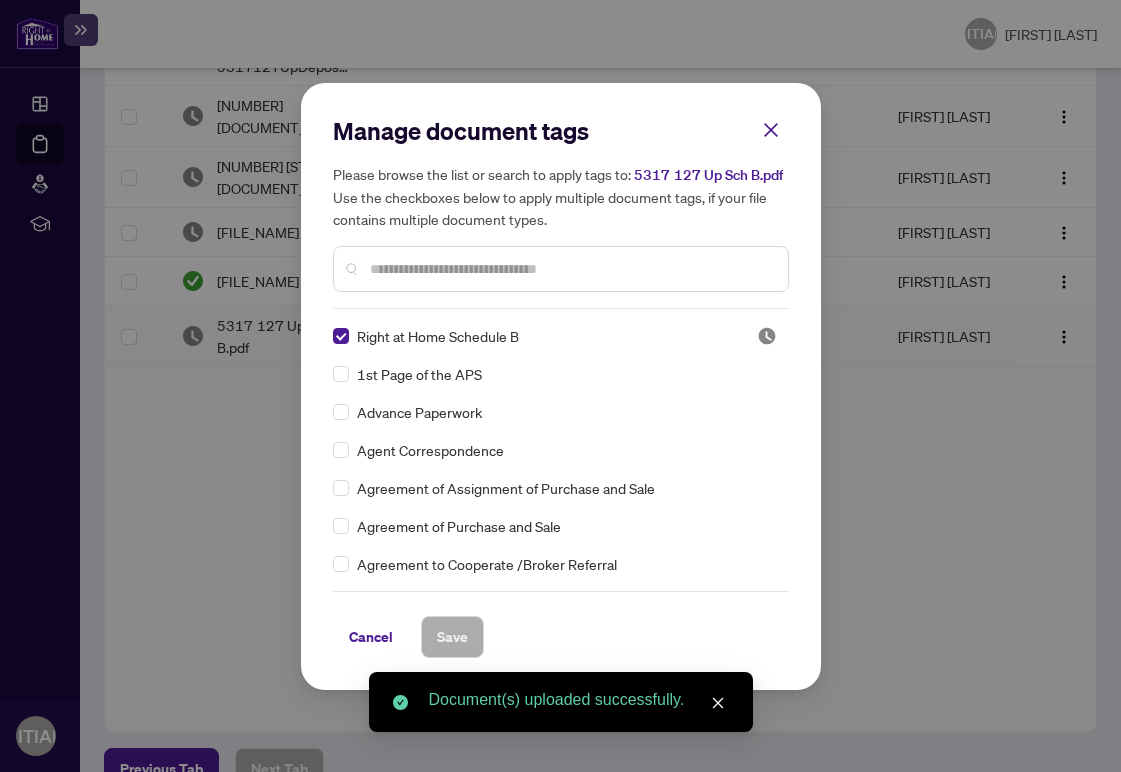 click on "Manage document tags Please browse the list or search to apply tags to:   5317 127 Up Sch B.pdf   Use the checkboxes below to apply multiple document tags, if your file contains multiple document types." at bounding box center [561, 212] 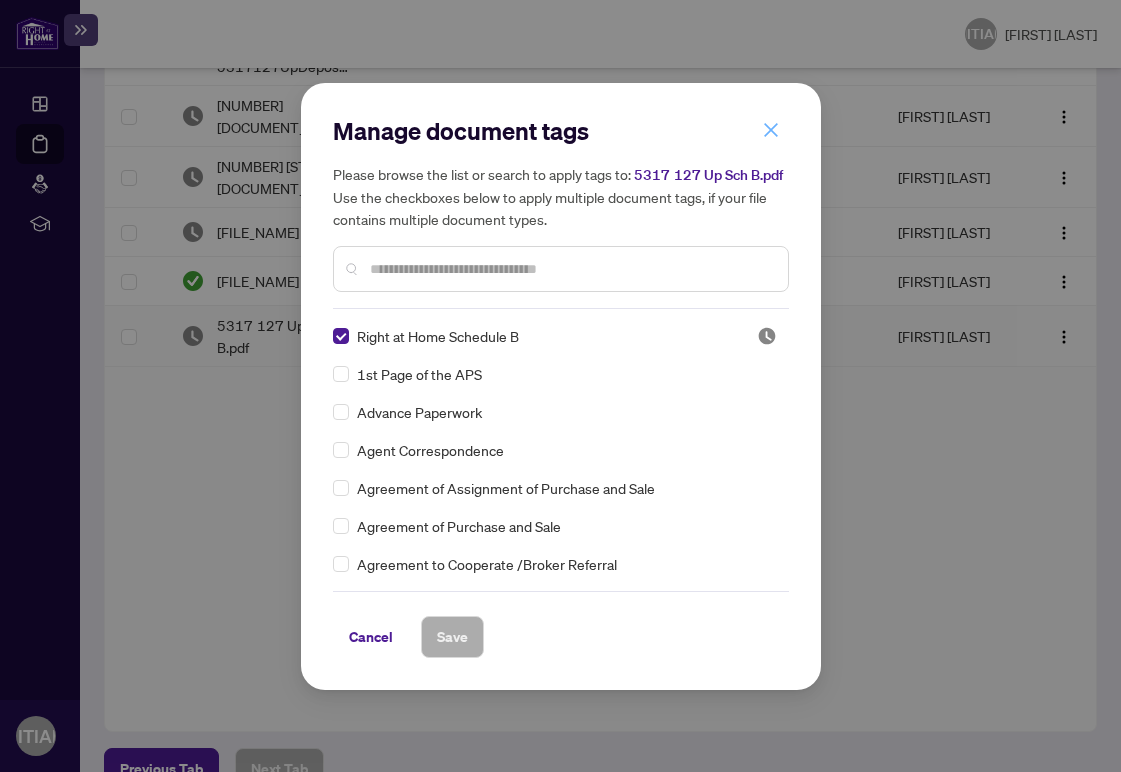 click at bounding box center (771, 130) 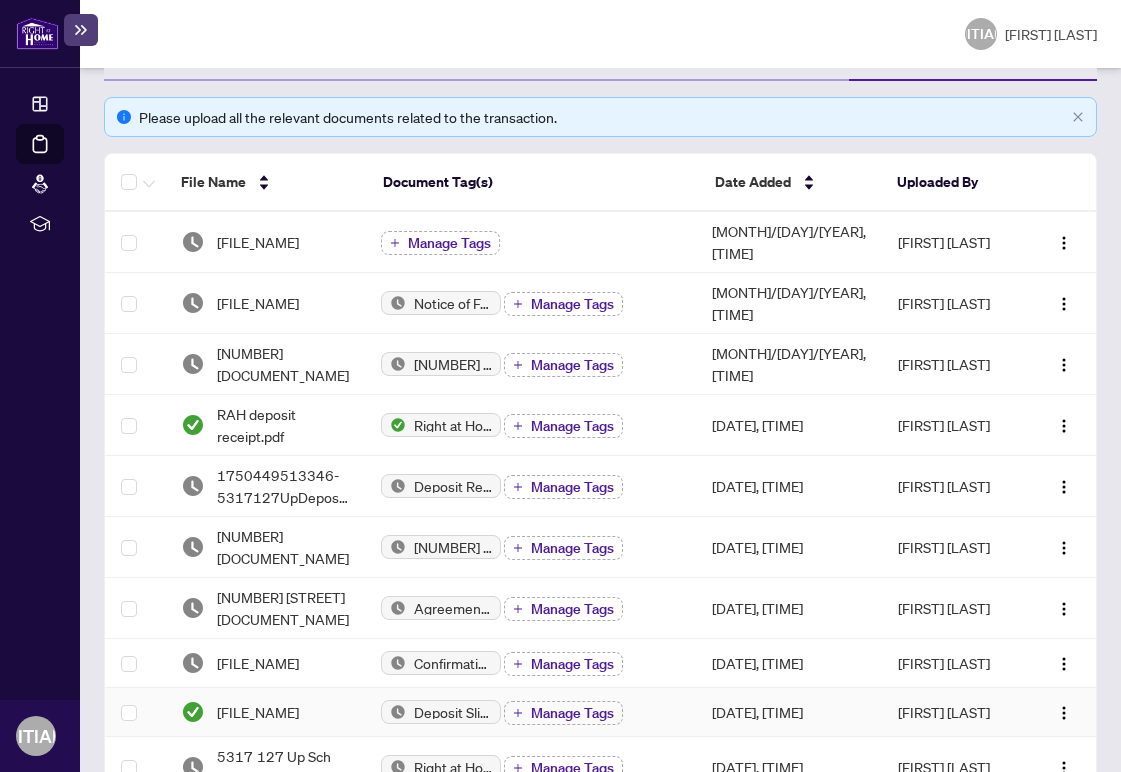 scroll, scrollTop: 312, scrollLeft: 0, axis: vertical 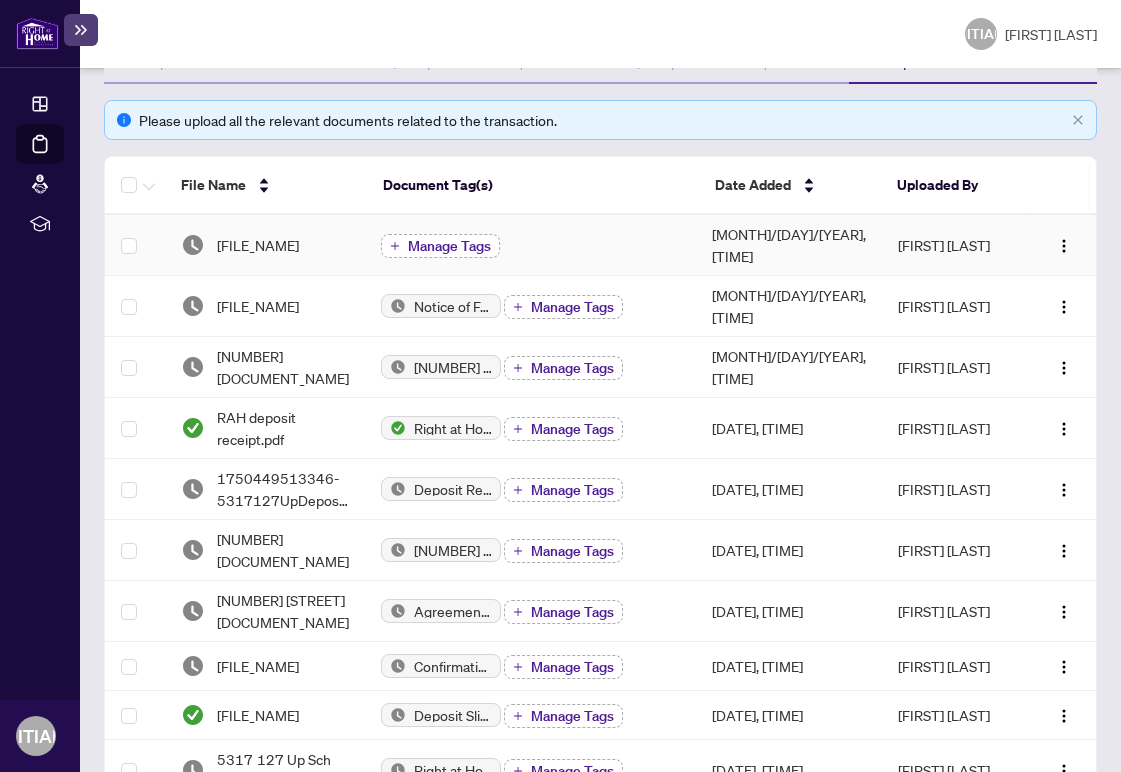 click on "Manage Tags" at bounding box center [449, 246] 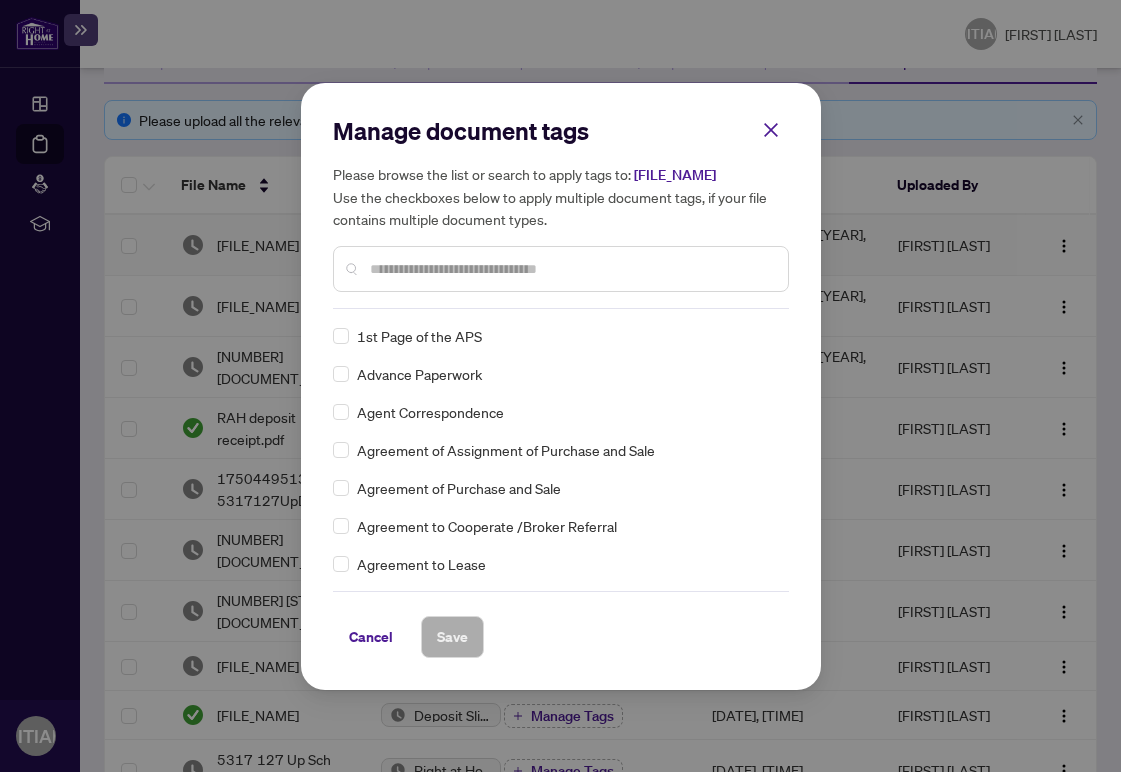 click at bounding box center [0, 0] 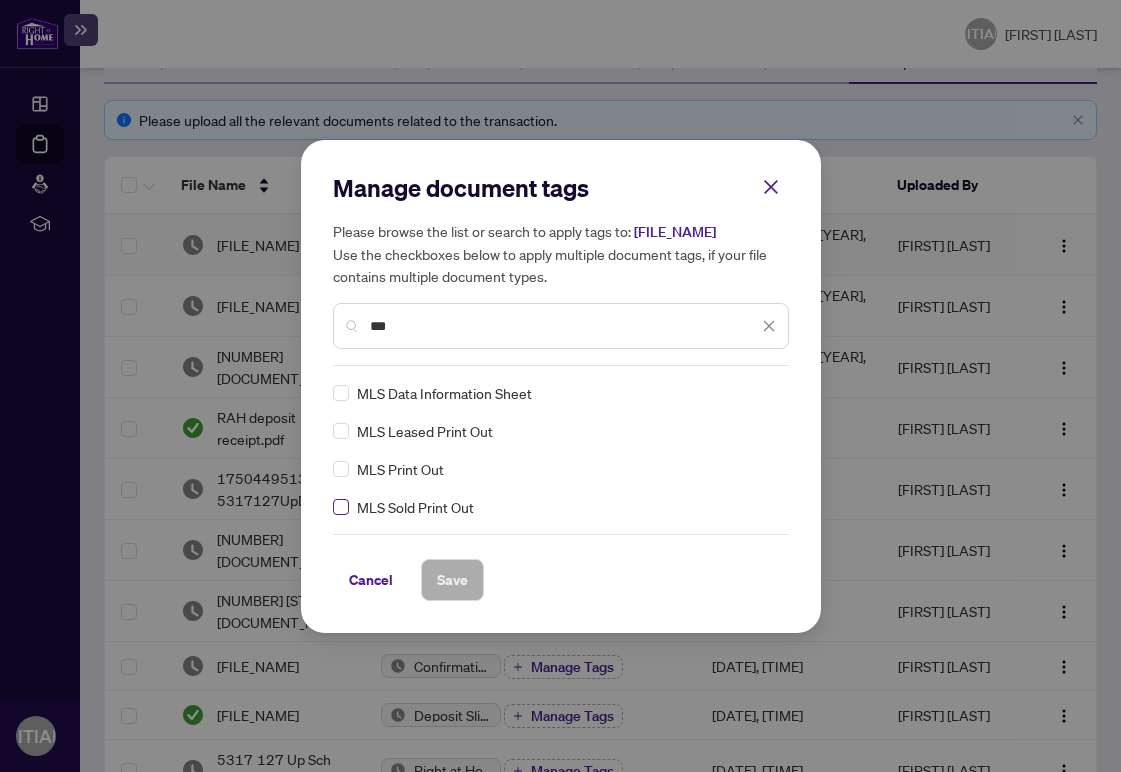 type on "***" 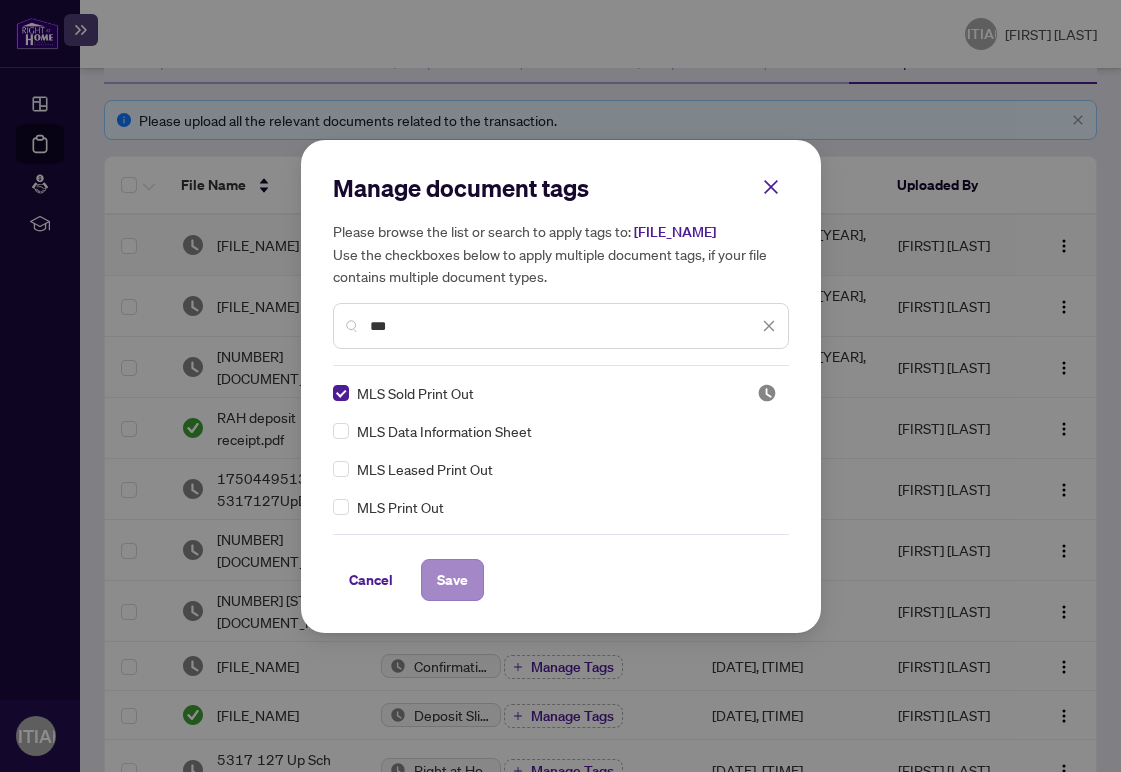 click on "Save" at bounding box center [0, 0] 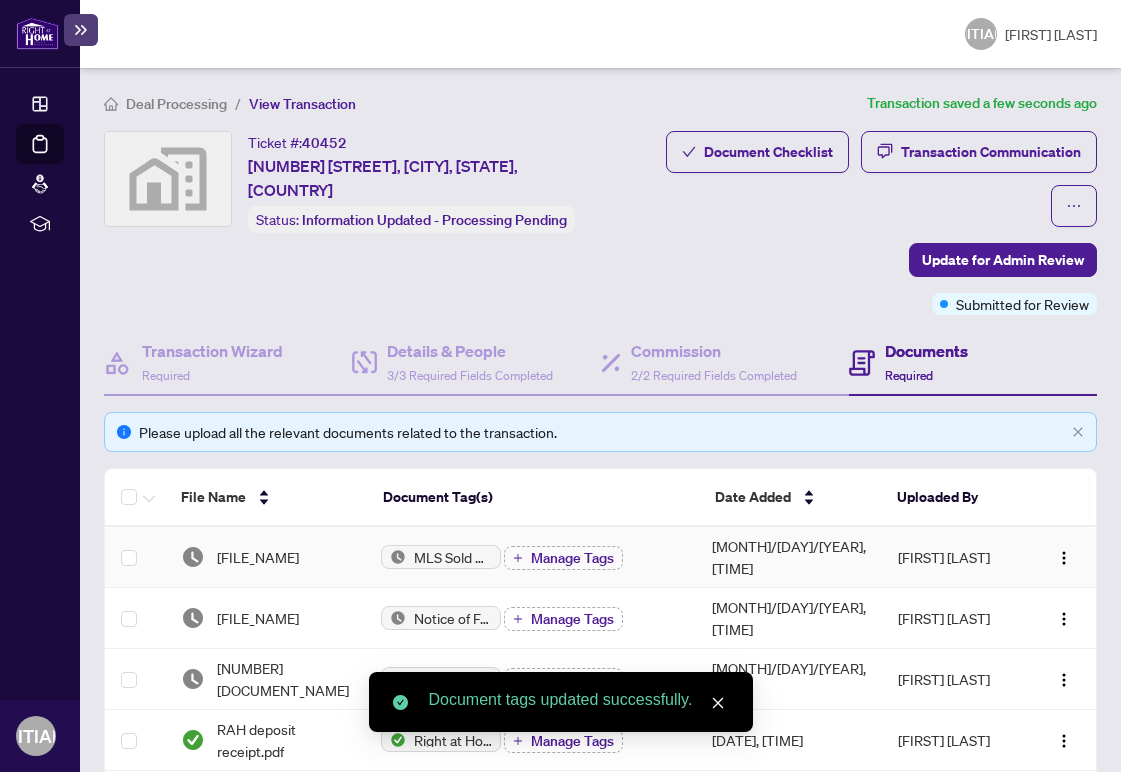 scroll, scrollTop: 0, scrollLeft: 0, axis: both 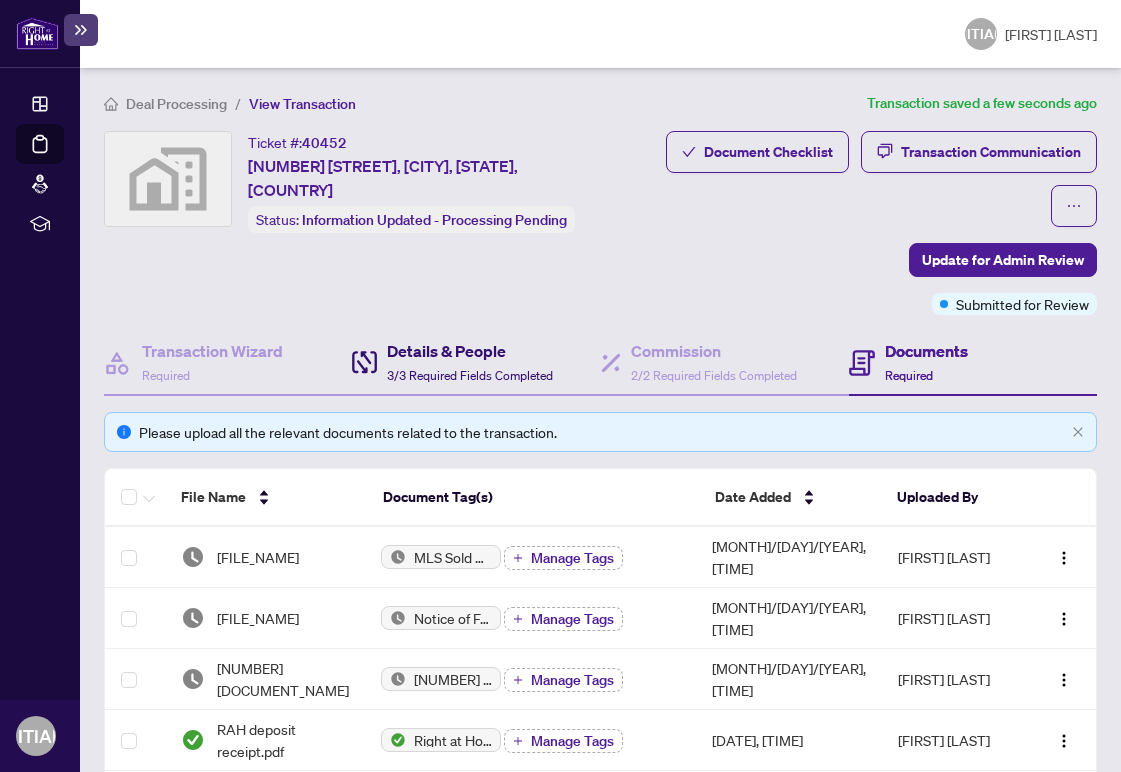 click on "Details & People" at bounding box center (470, 351) 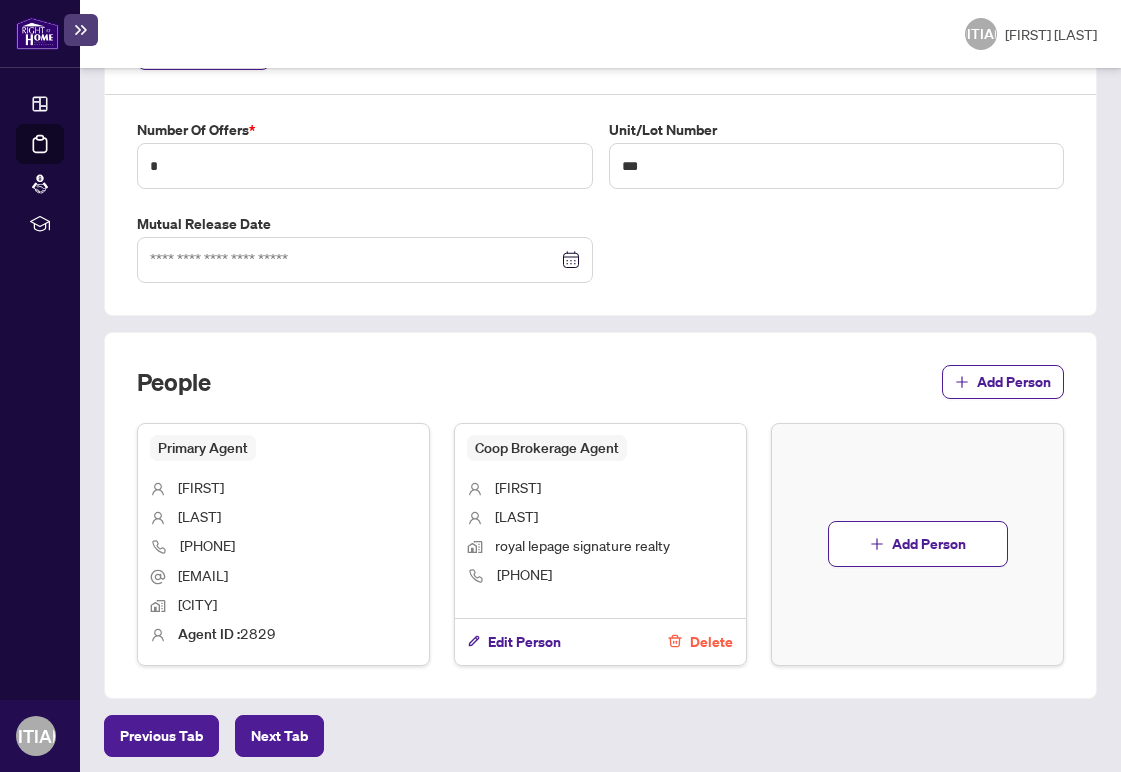 scroll, scrollTop: 1091, scrollLeft: 0, axis: vertical 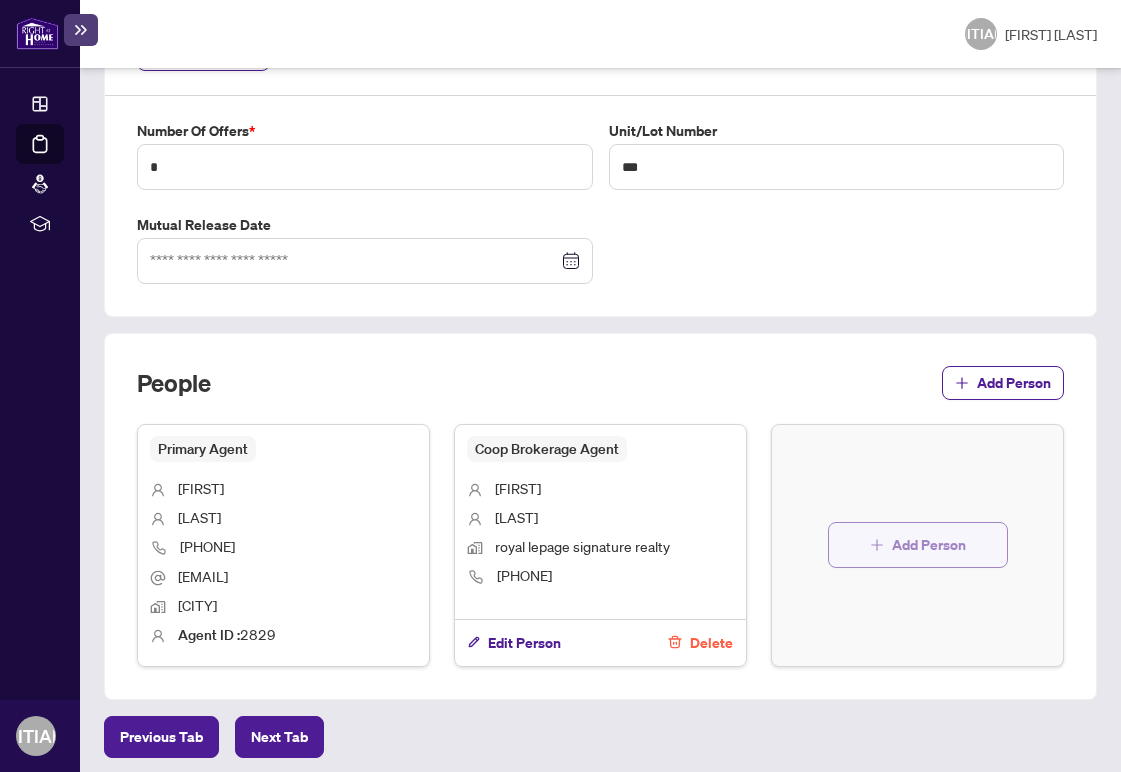 click on "Add Person" at bounding box center (929, 545) 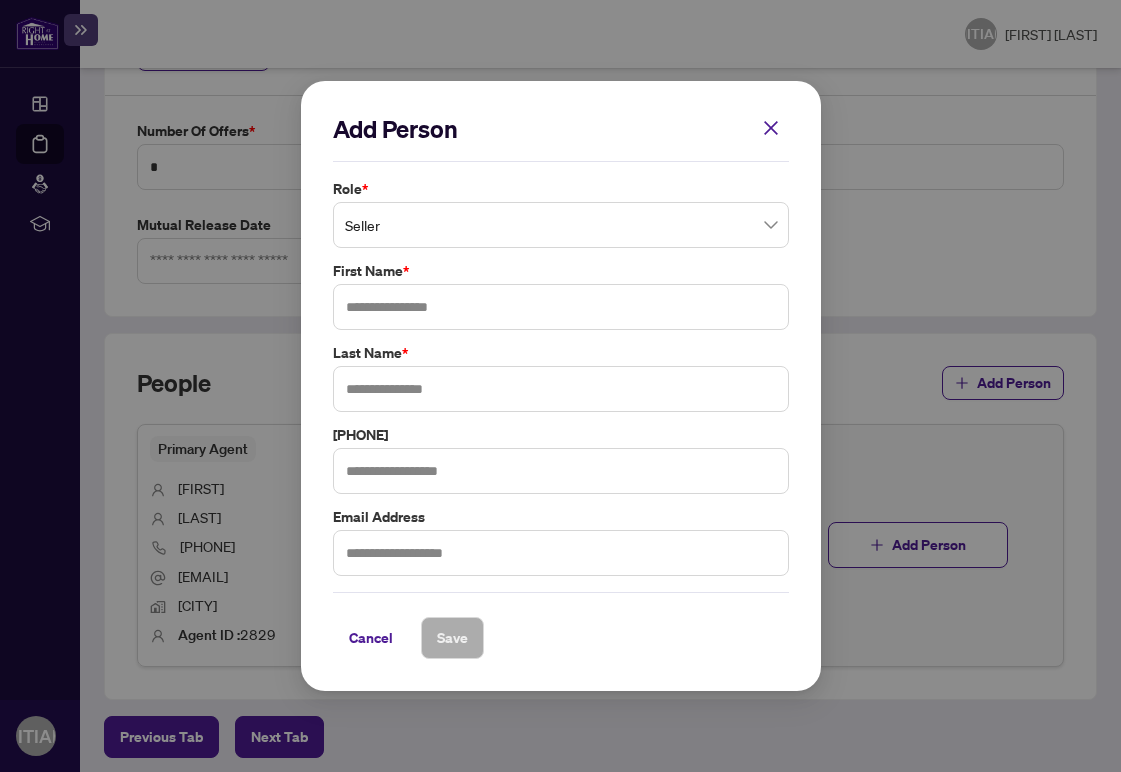 click on "Seller" at bounding box center (561, 225) 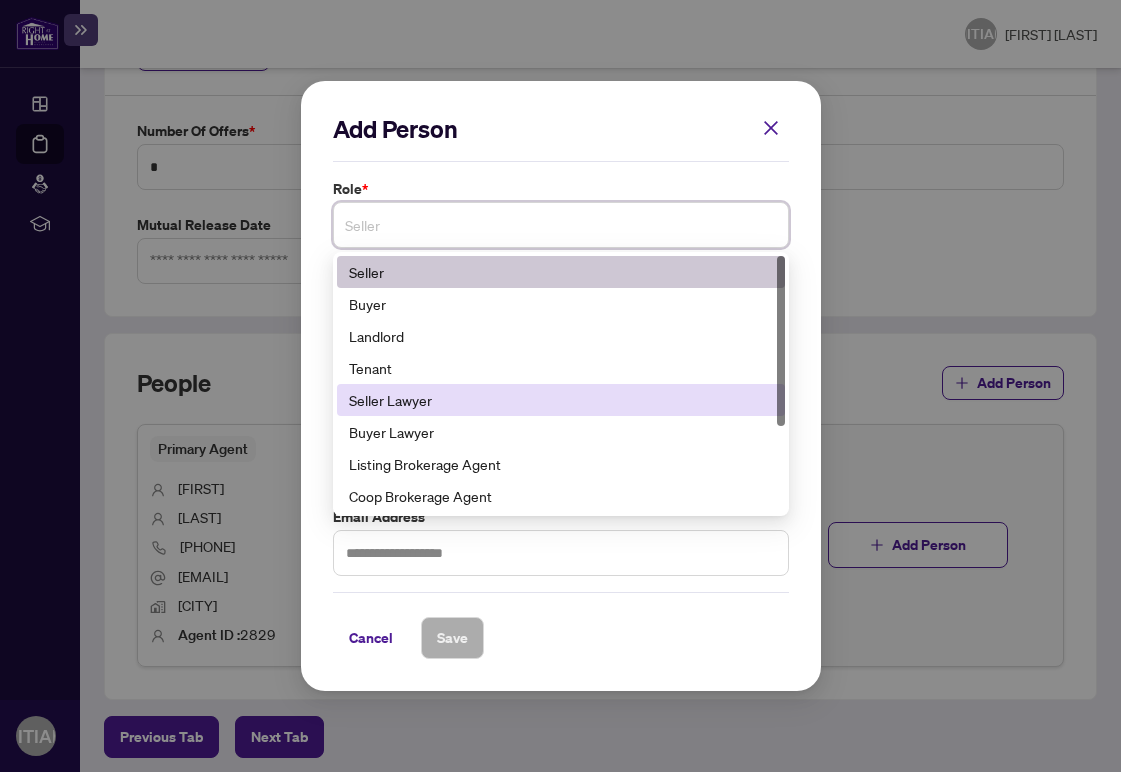click on "Seller Lawyer" at bounding box center [561, 400] 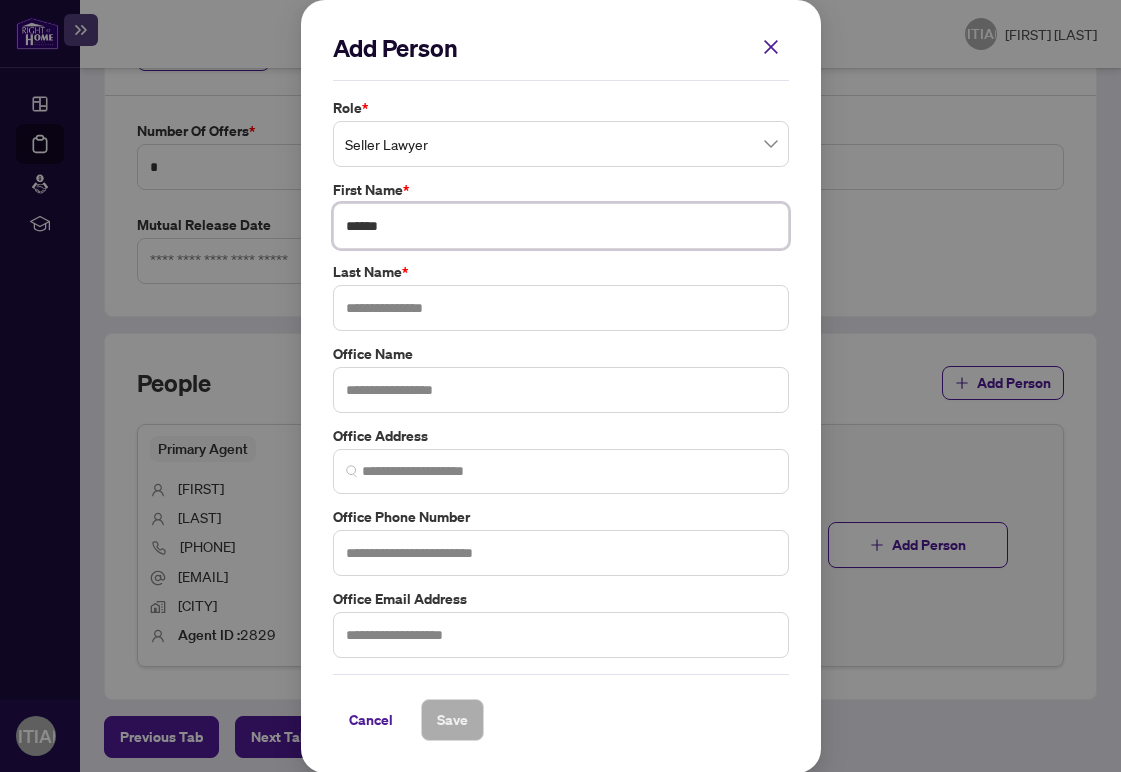 type on "******" 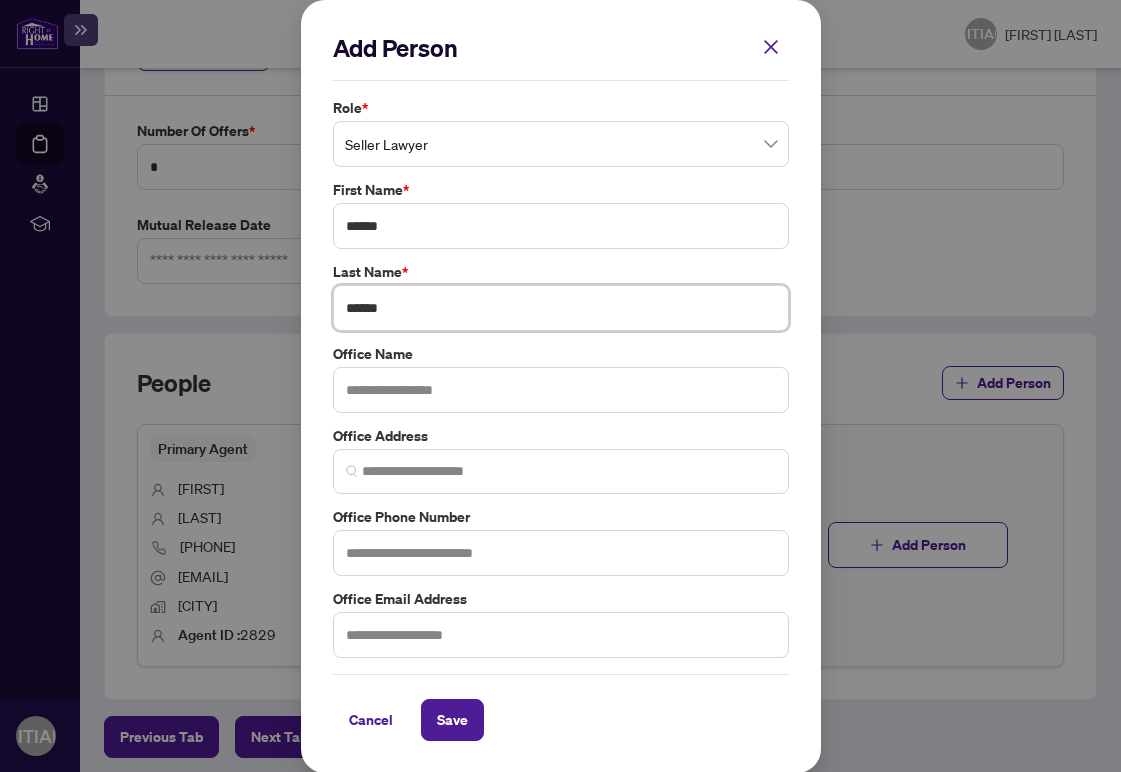 scroll, scrollTop: 0, scrollLeft: 0, axis: both 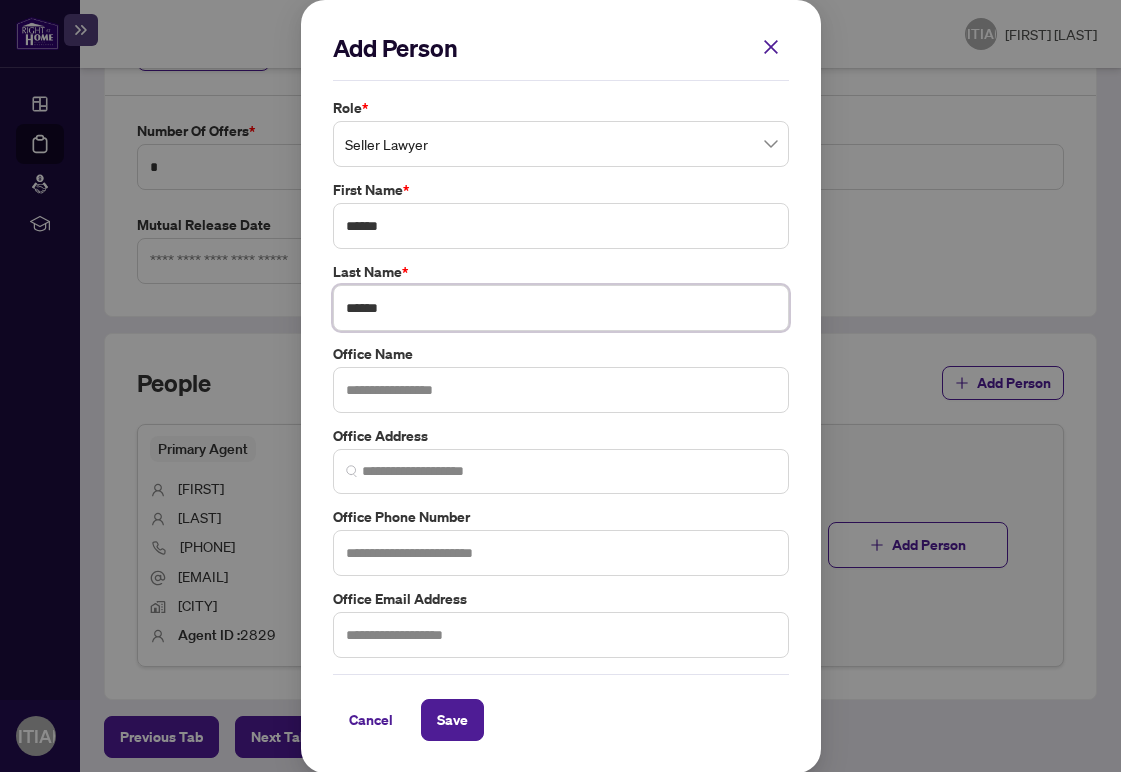 type on "******" 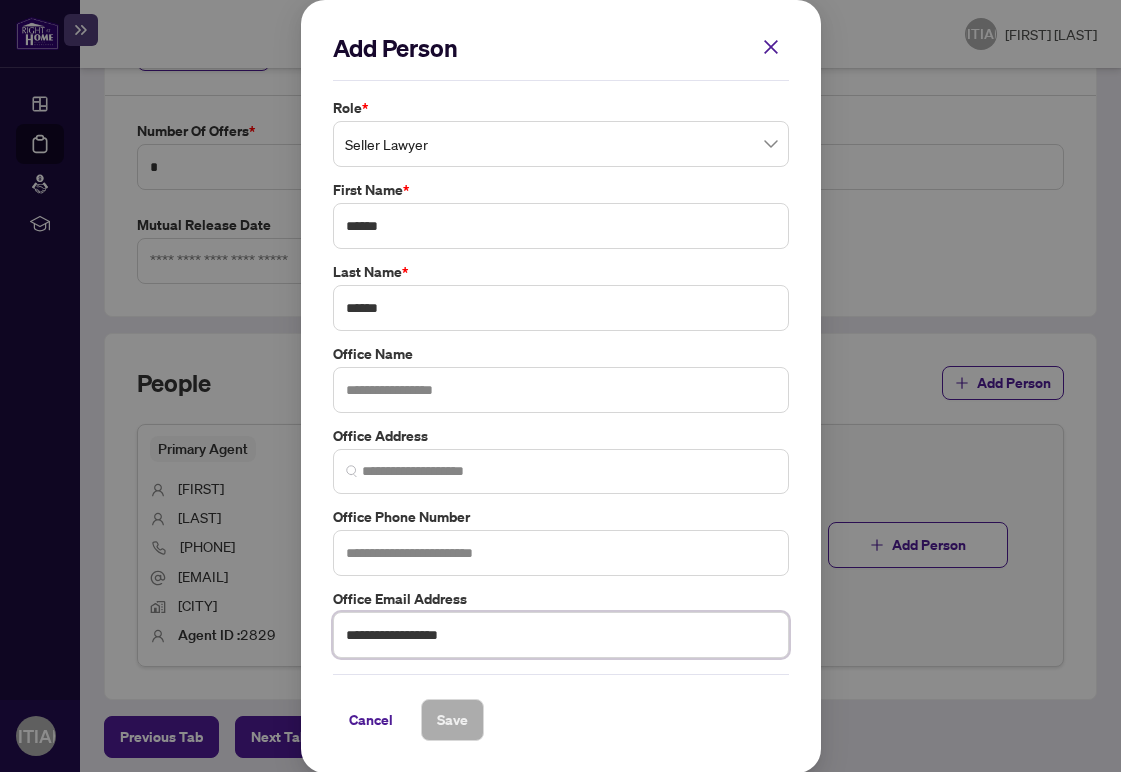 click on "**********" at bounding box center (561, 635) 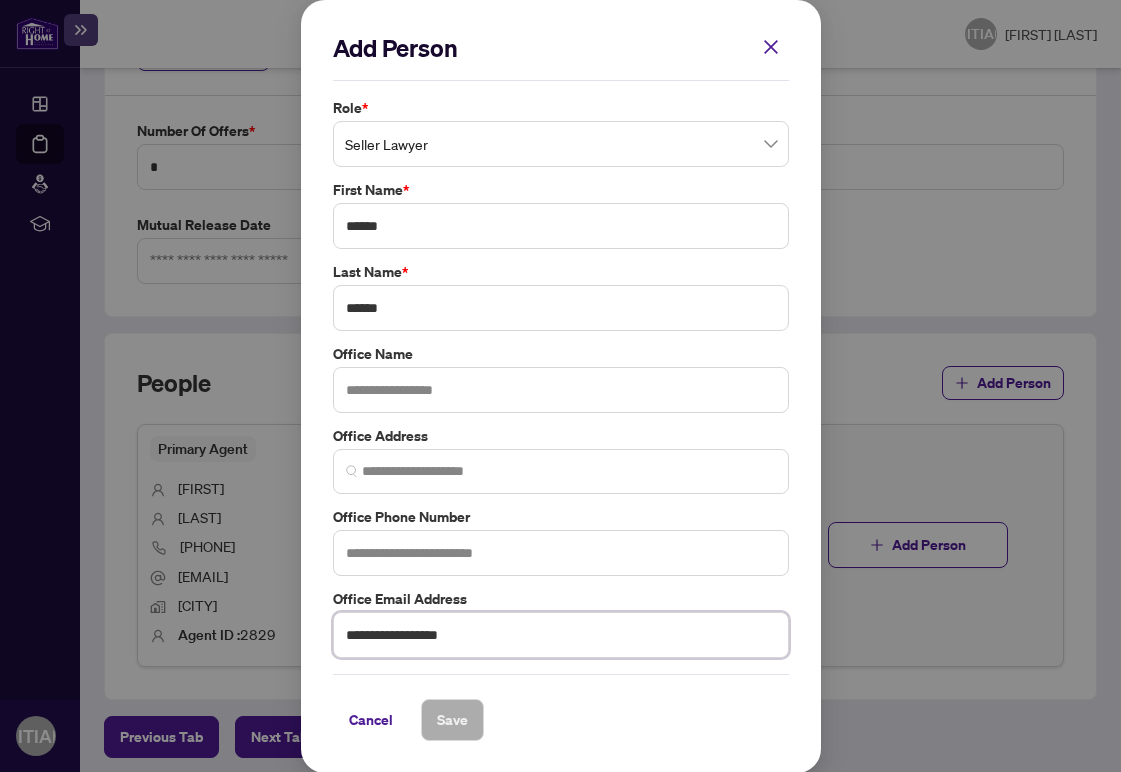 type on "**********" 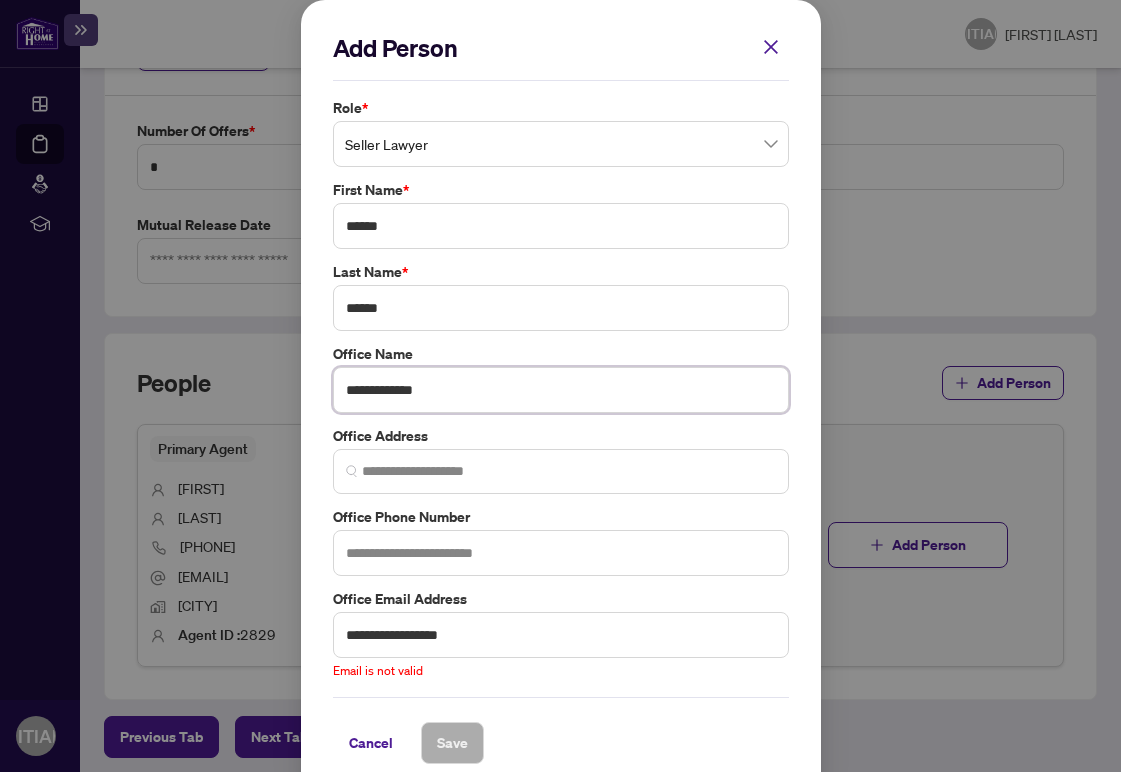 type on "**********" 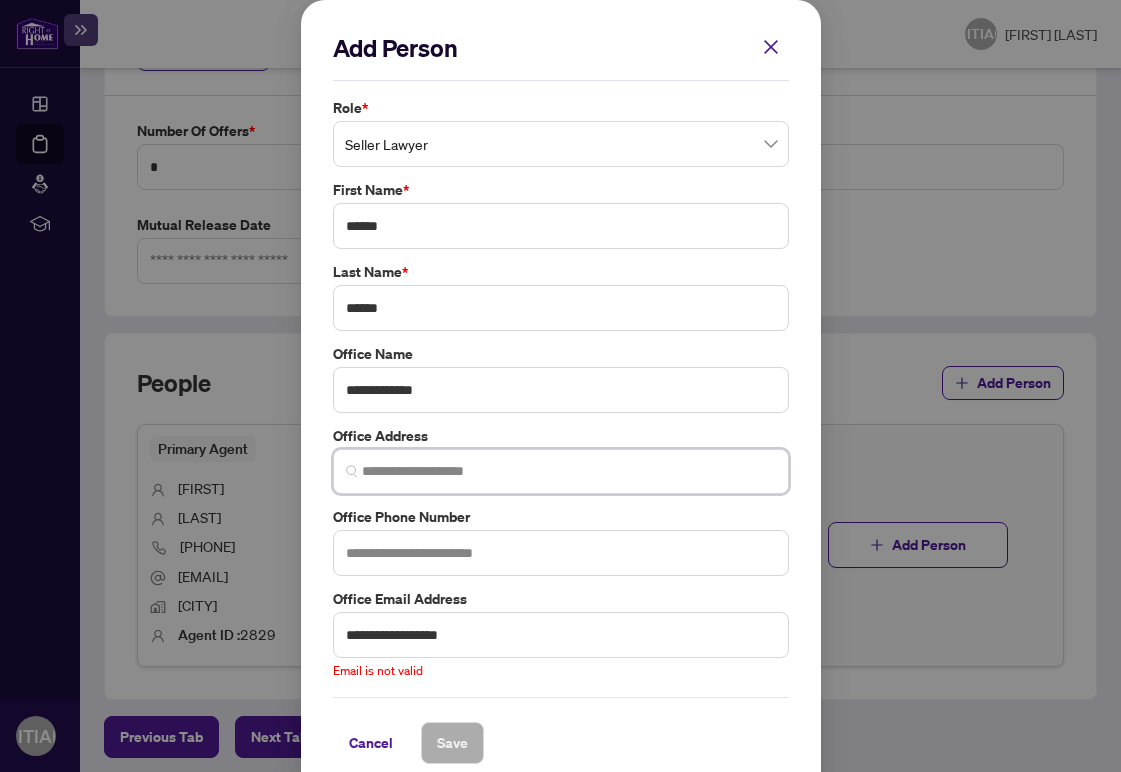 click at bounding box center [569, 471] 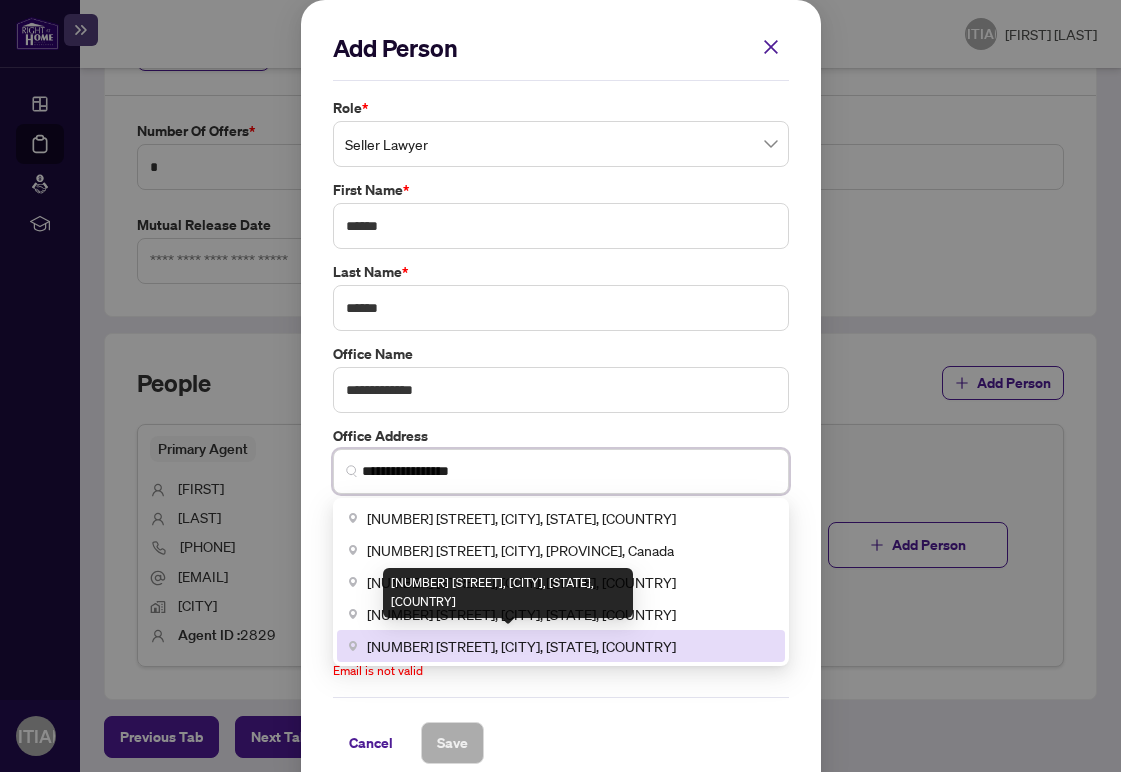click on "[NUMBER] [STREET], [CITY], [STATE], [COUNTRY]" at bounding box center (521, 646) 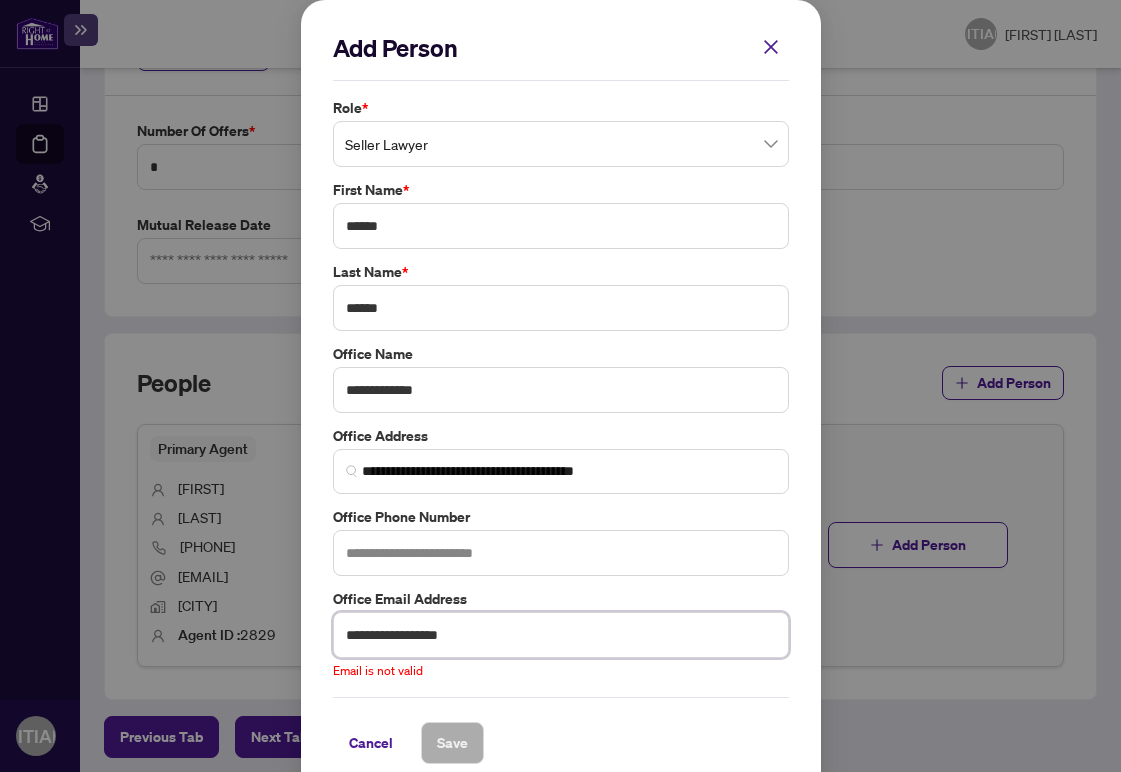 drag, startPoint x: 469, startPoint y: 626, endPoint x: 342, endPoint y: 622, distance: 127.06297 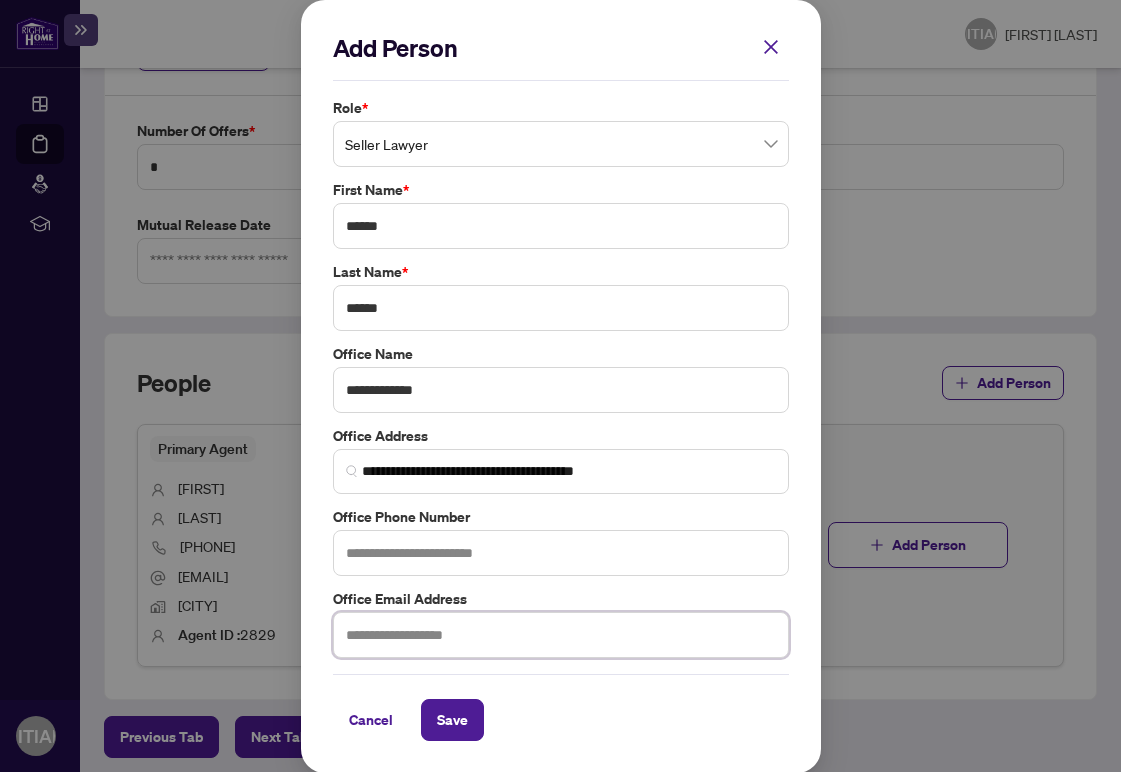 type 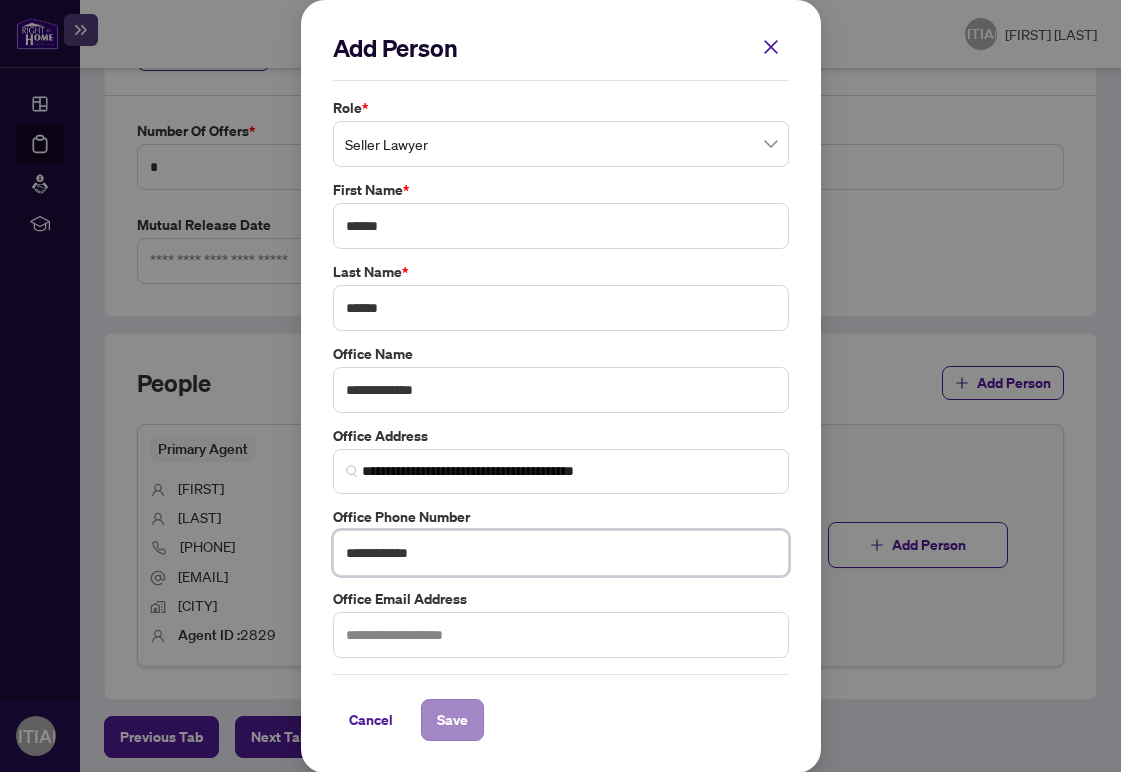 type on "**********" 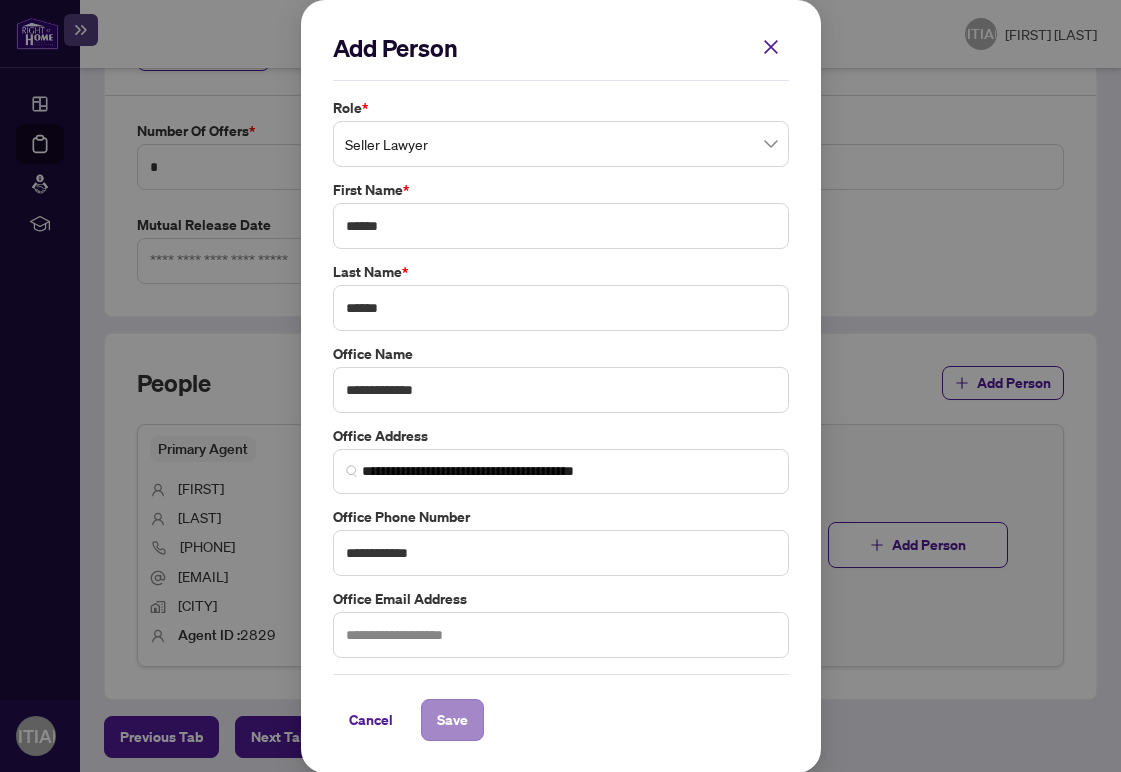 click on "Save" at bounding box center [452, 720] 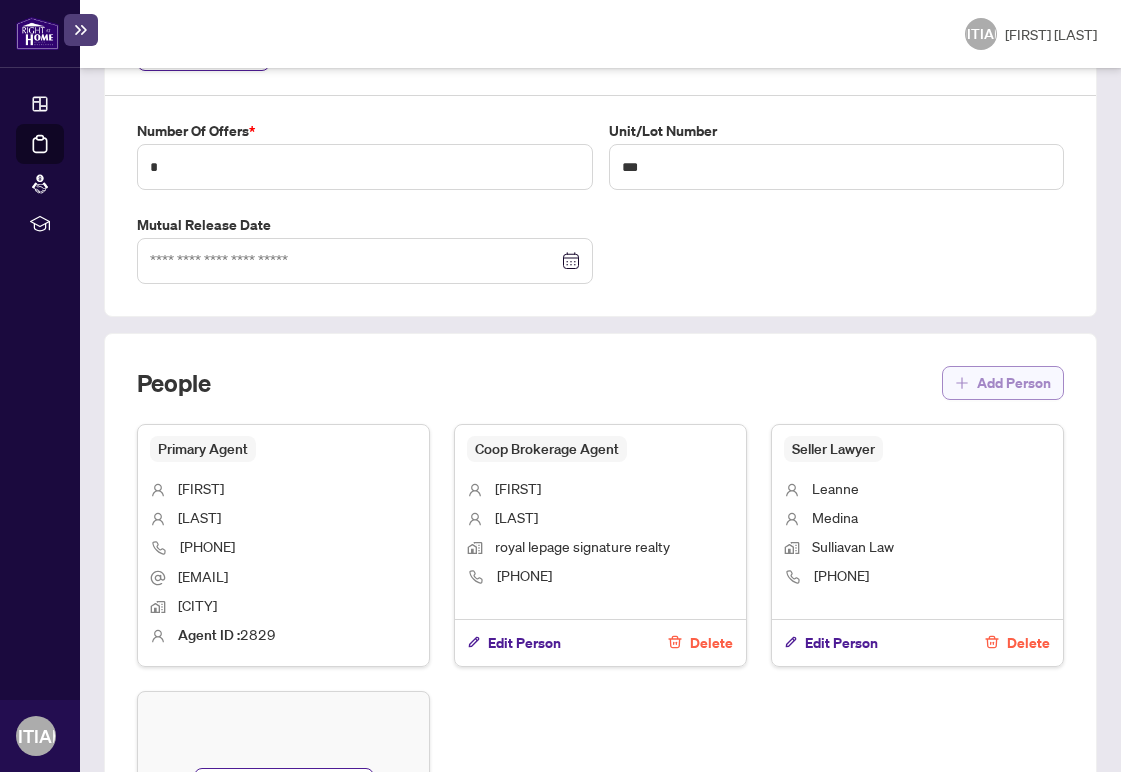 click on "Add Person" at bounding box center [1014, 383] 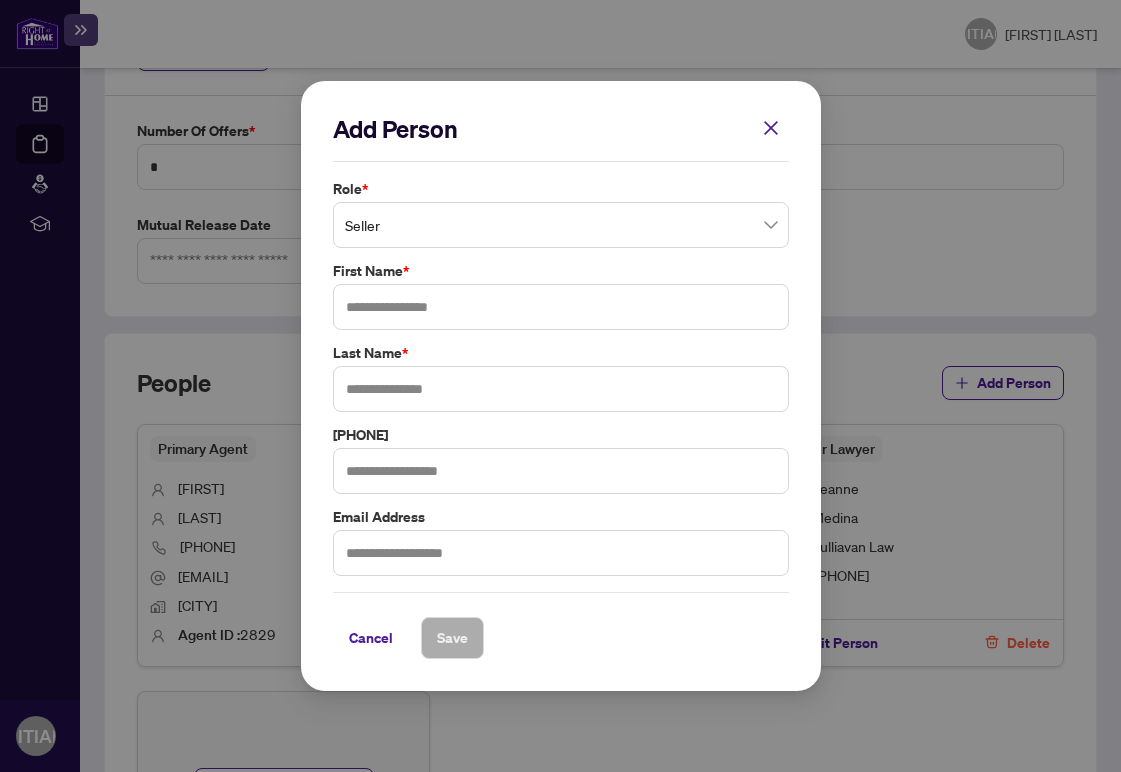 click on "Seller" at bounding box center [561, 225] 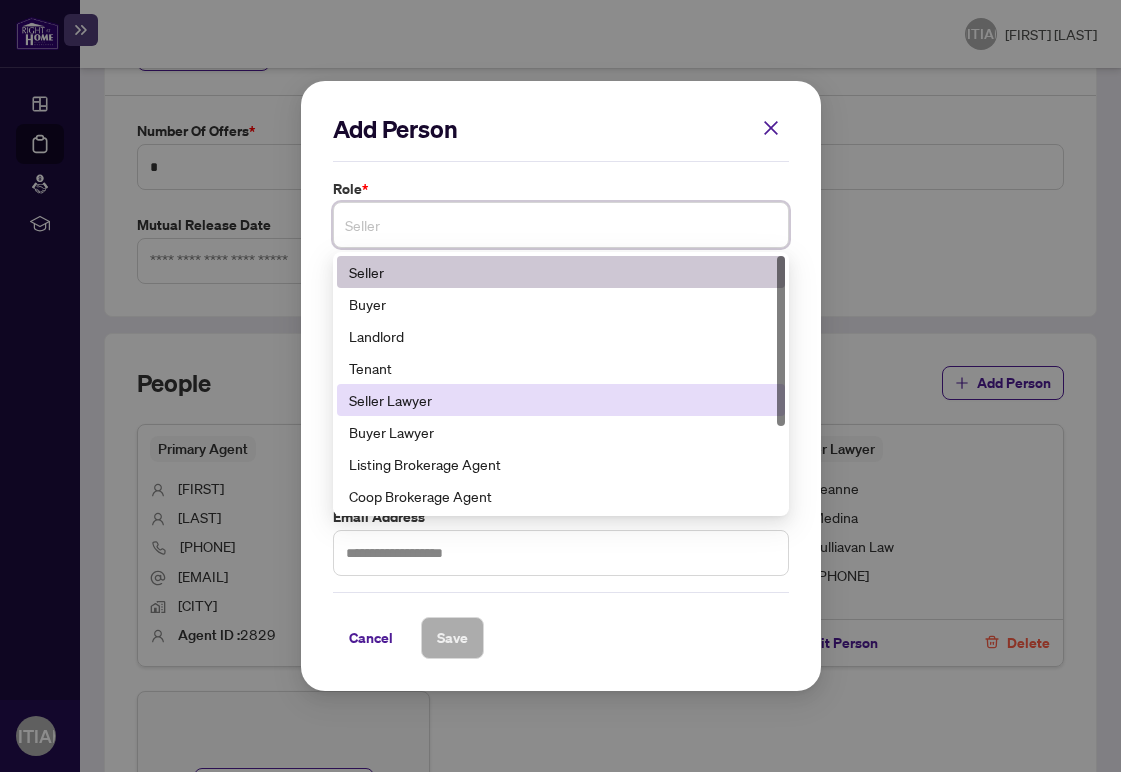 click on "Seller Lawyer" at bounding box center [561, 400] 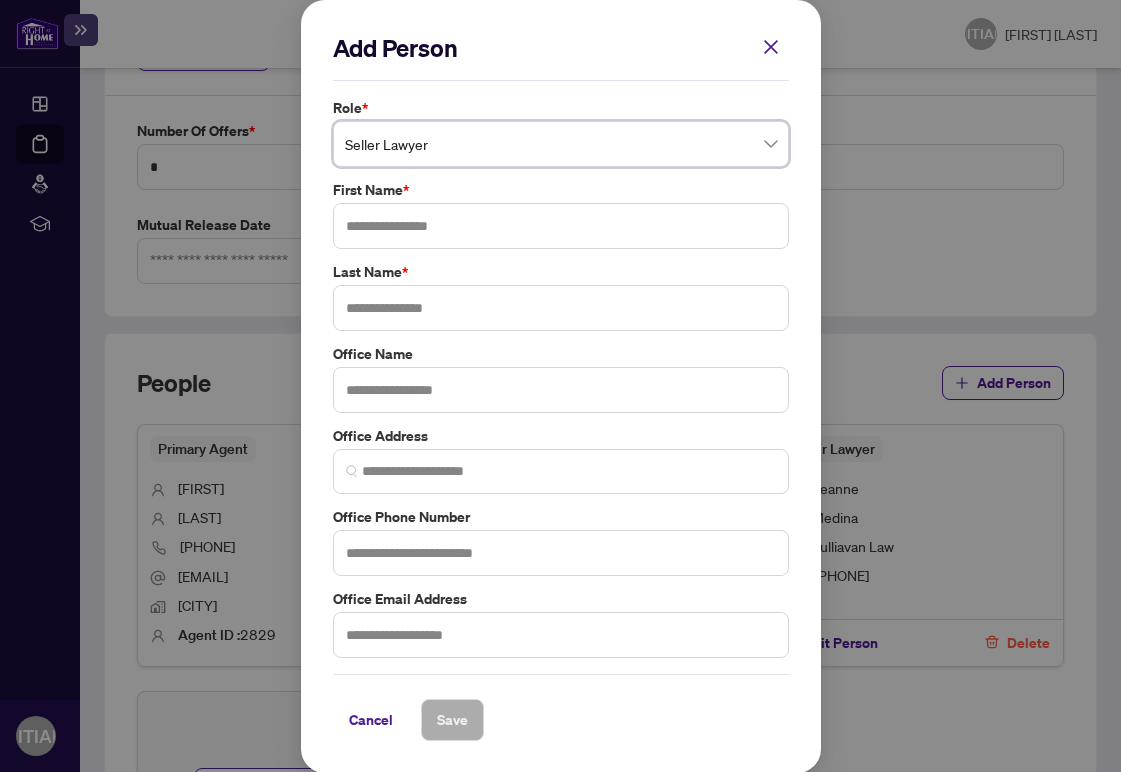 click on "Add Person Role * Seller Lawyer Seller Lawyer 4 5 6 Seller Buyer Landlord Tenant Seller Lawyer Buyer Lawyer Listing Brokerage Agent Coop Brokerage Agent Additional RAHR agent Corporation Buyer First Name * Last Name * Office Name Office Address Office Phone Number Office Email Address Cancel Save Cancel OK" at bounding box center [560, 386] 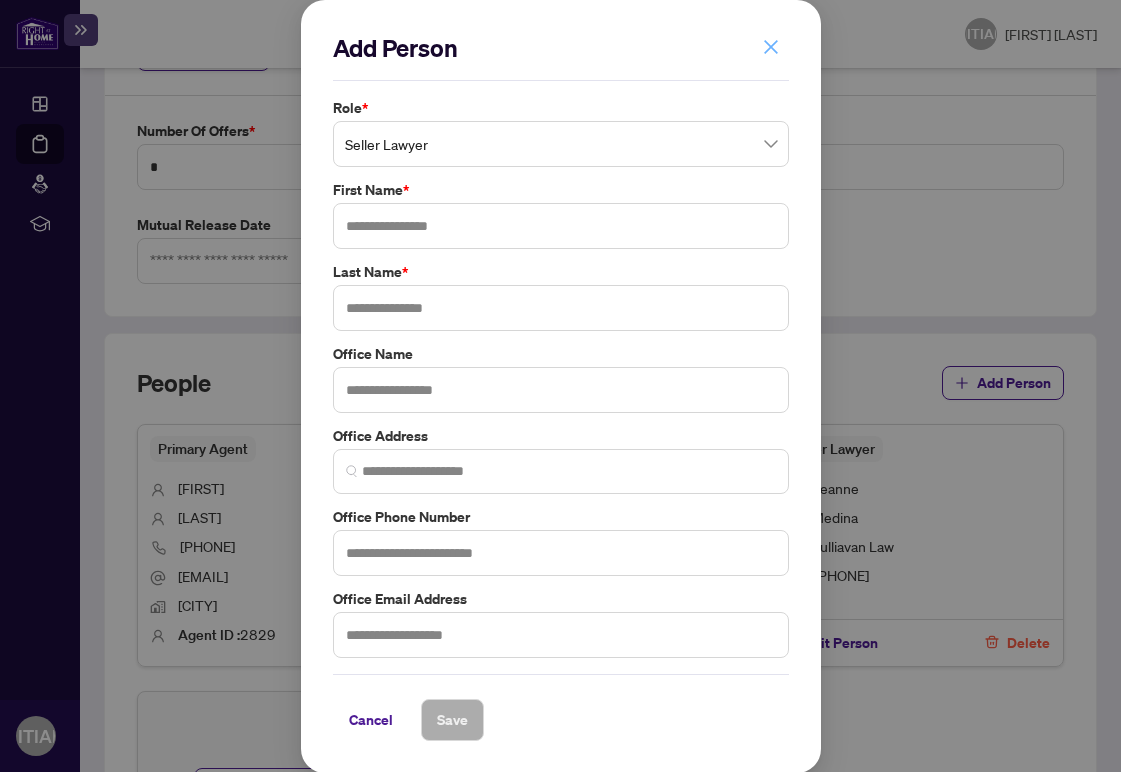 click at bounding box center (771, 47) 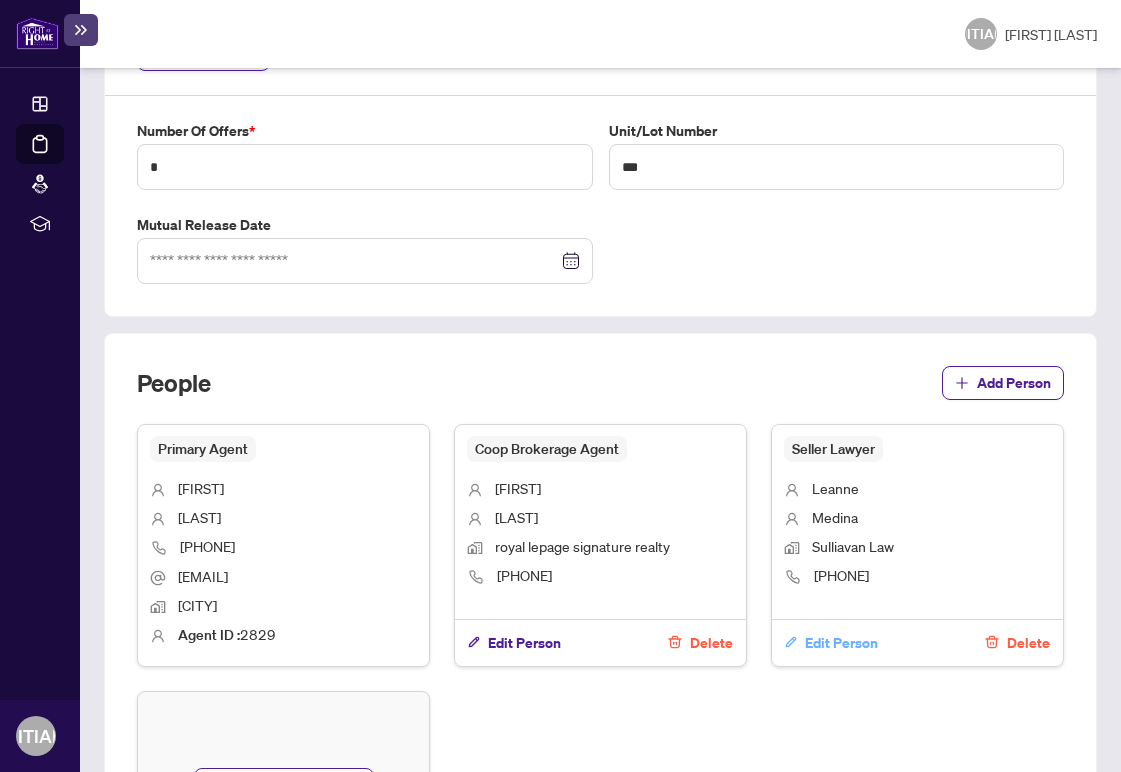 click on "Edit Person" at bounding box center (841, 643) 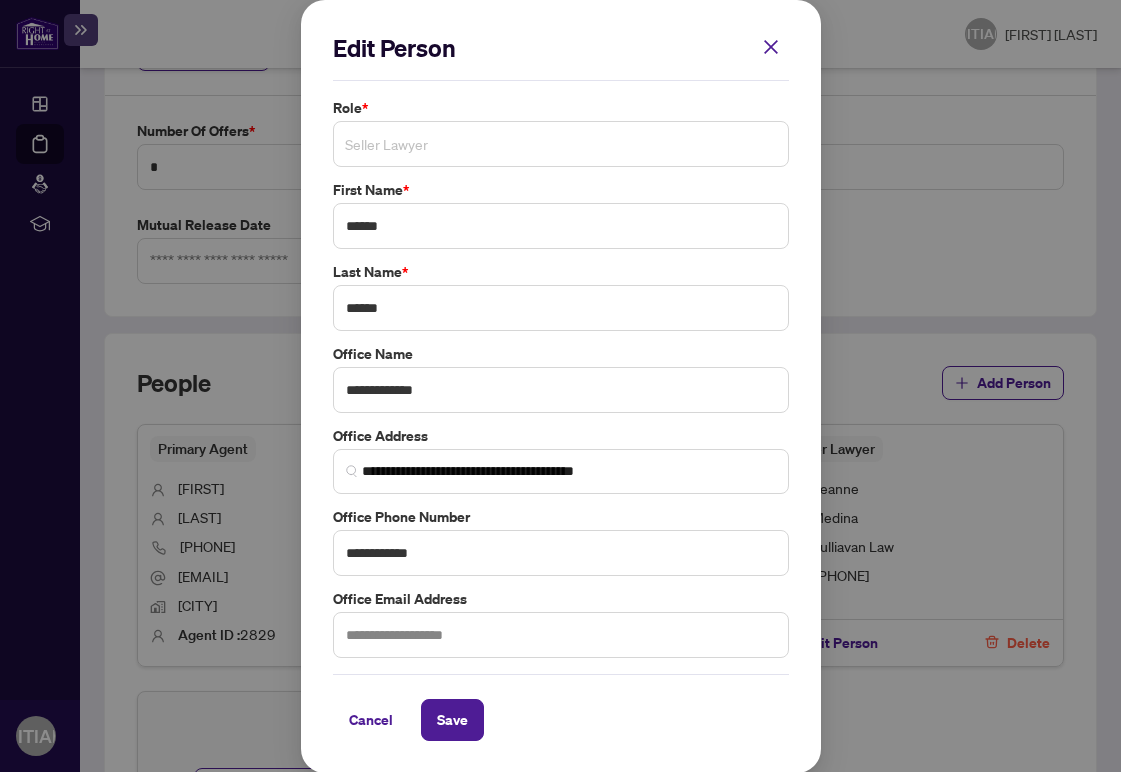 click on "Seller Lawyer" at bounding box center [561, 144] 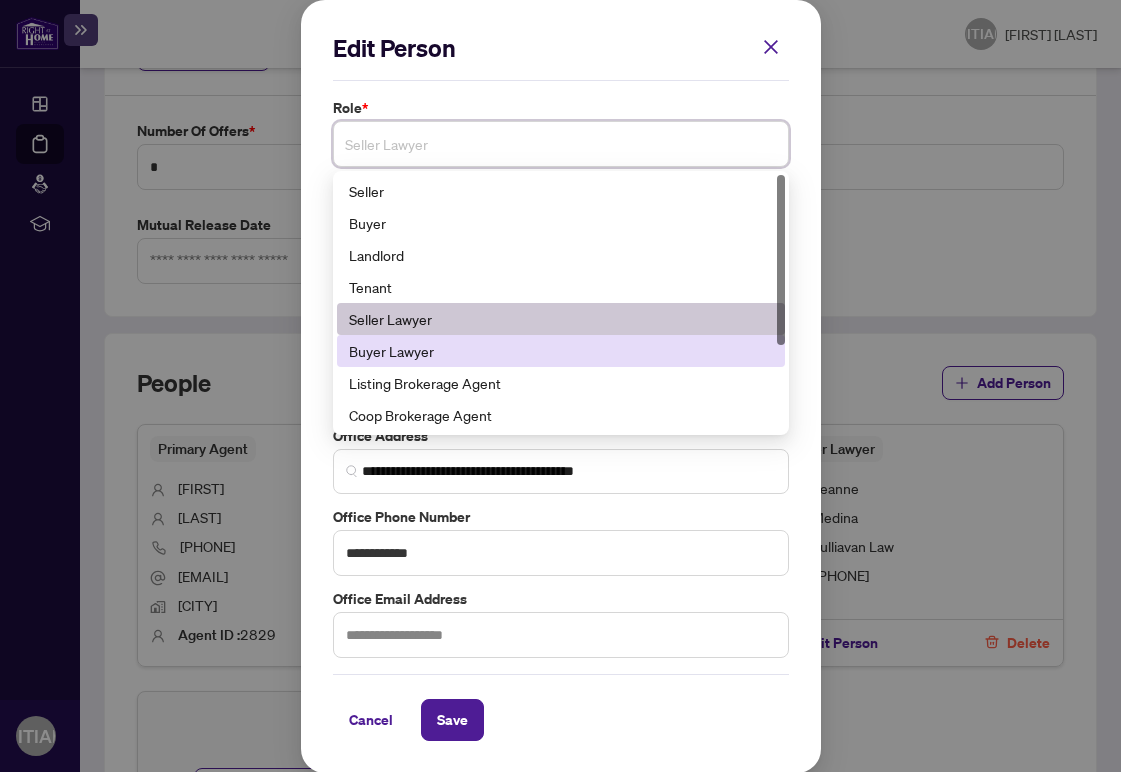 click on "Buyer Lawyer" at bounding box center (561, 351) 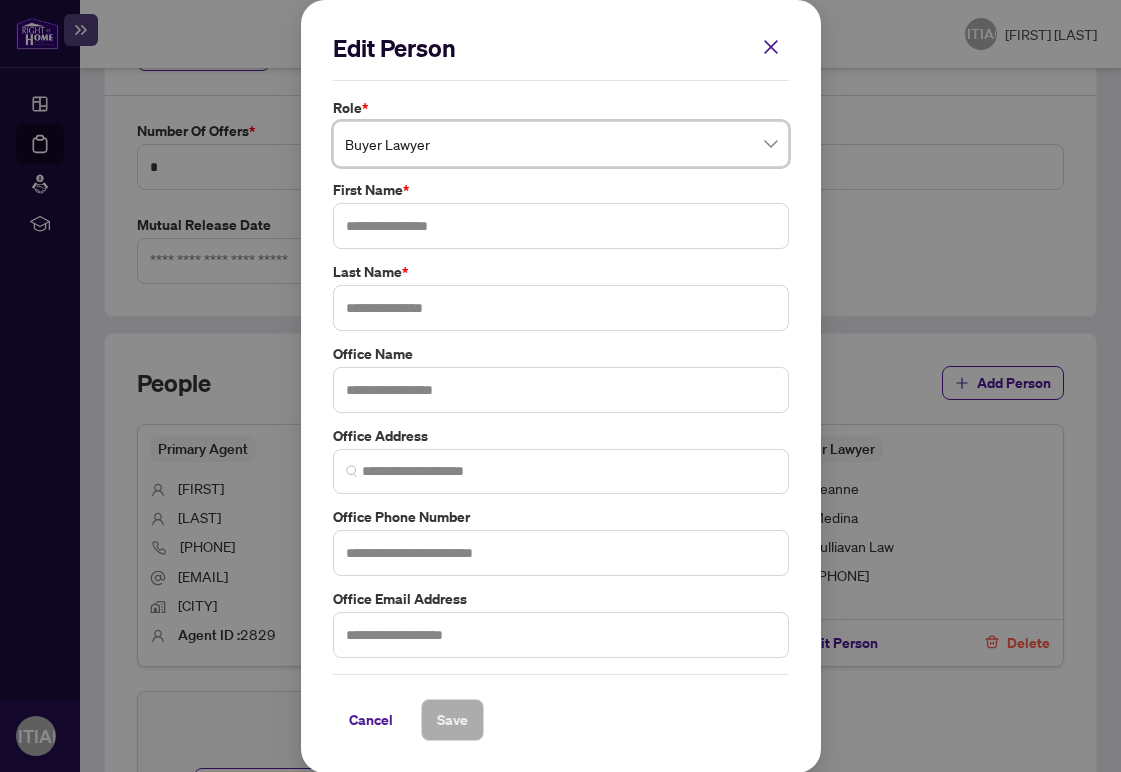 click on "Cancel Save" at bounding box center [561, 720] 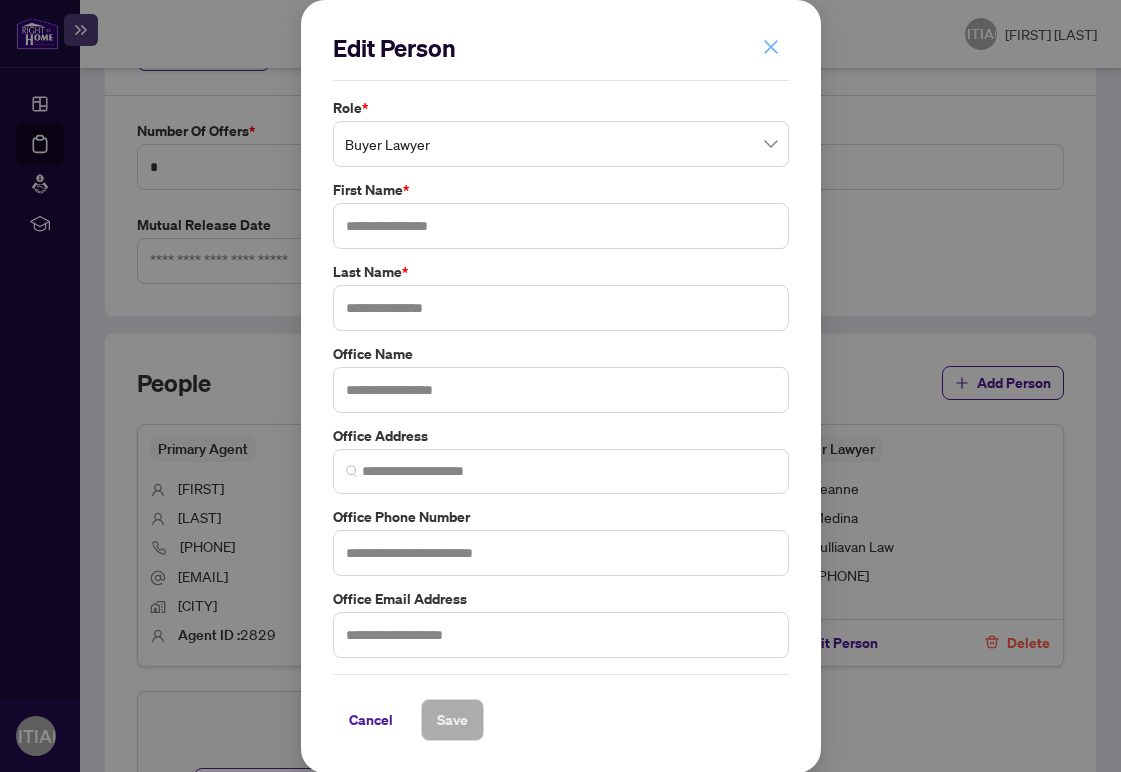 click at bounding box center [771, 47] 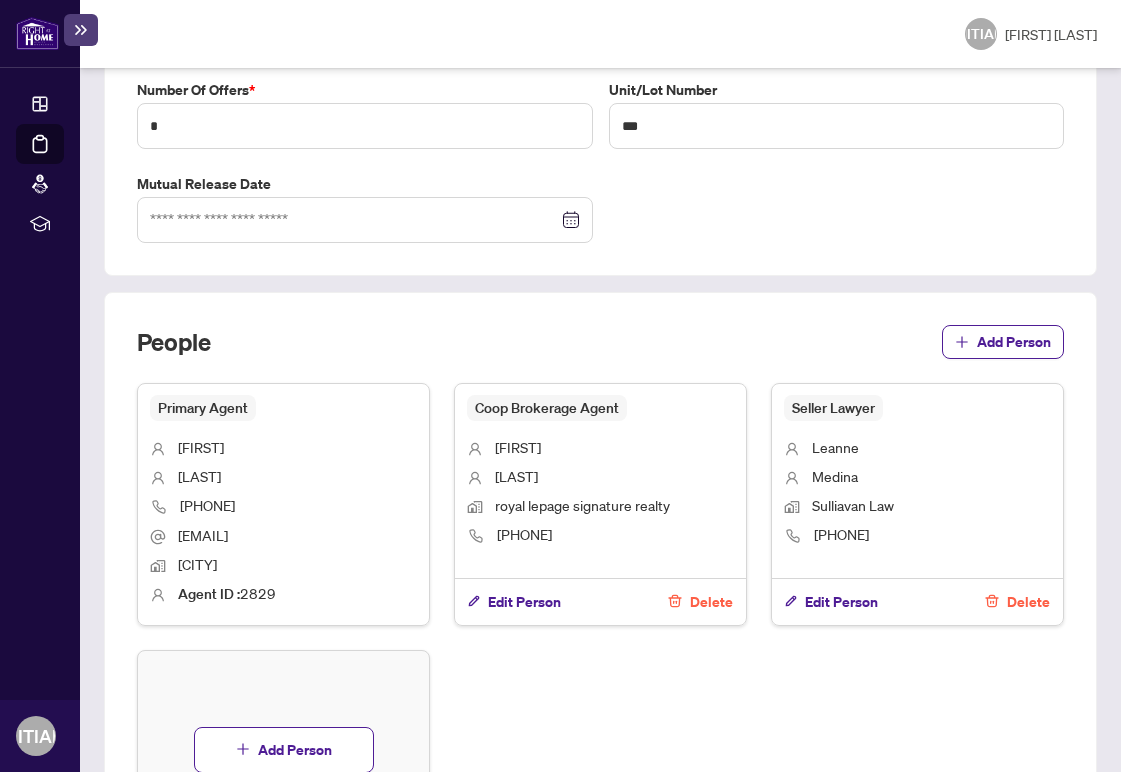 scroll, scrollTop: 1183, scrollLeft: 0, axis: vertical 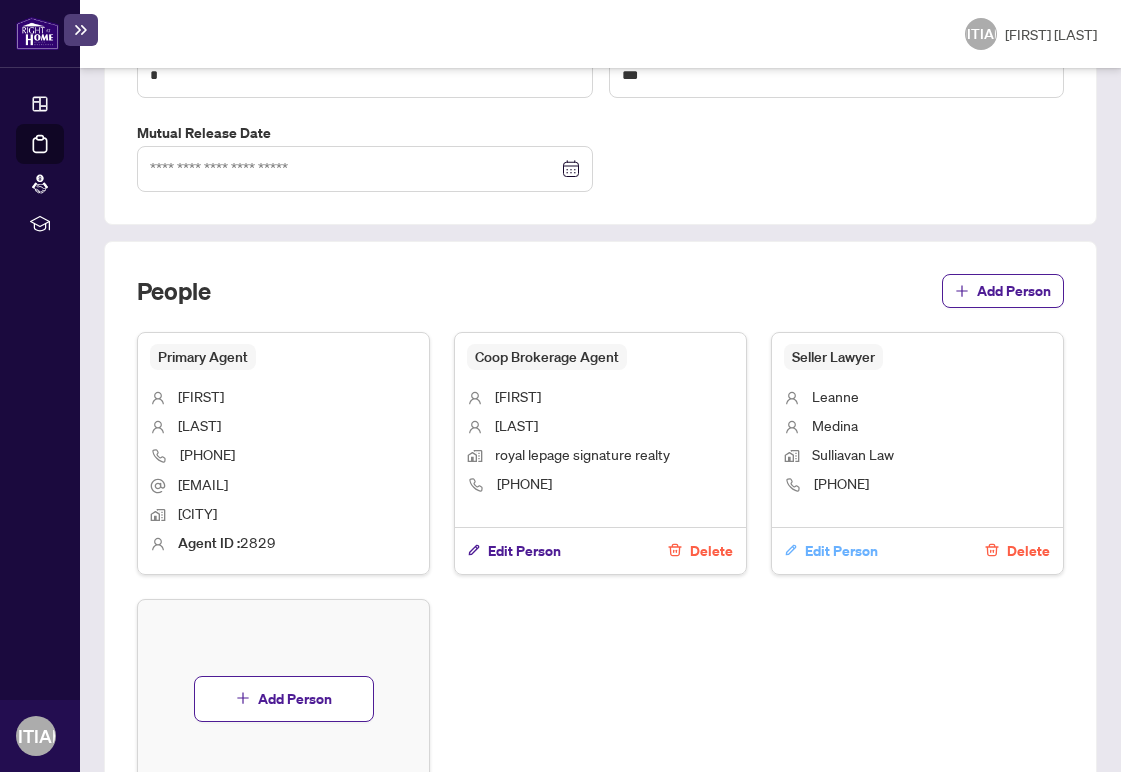click on "Edit Person" at bounding box center (841, 551) 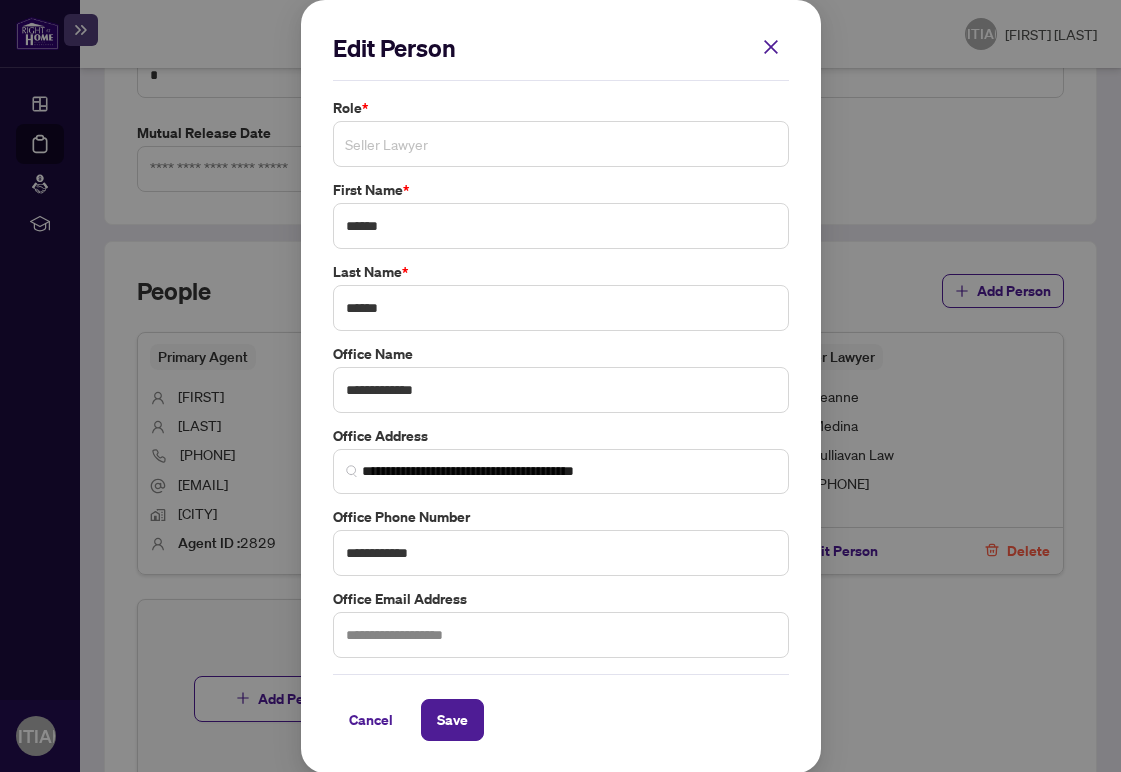click on "Seller Lawyer" at bounding box center (561, 144) 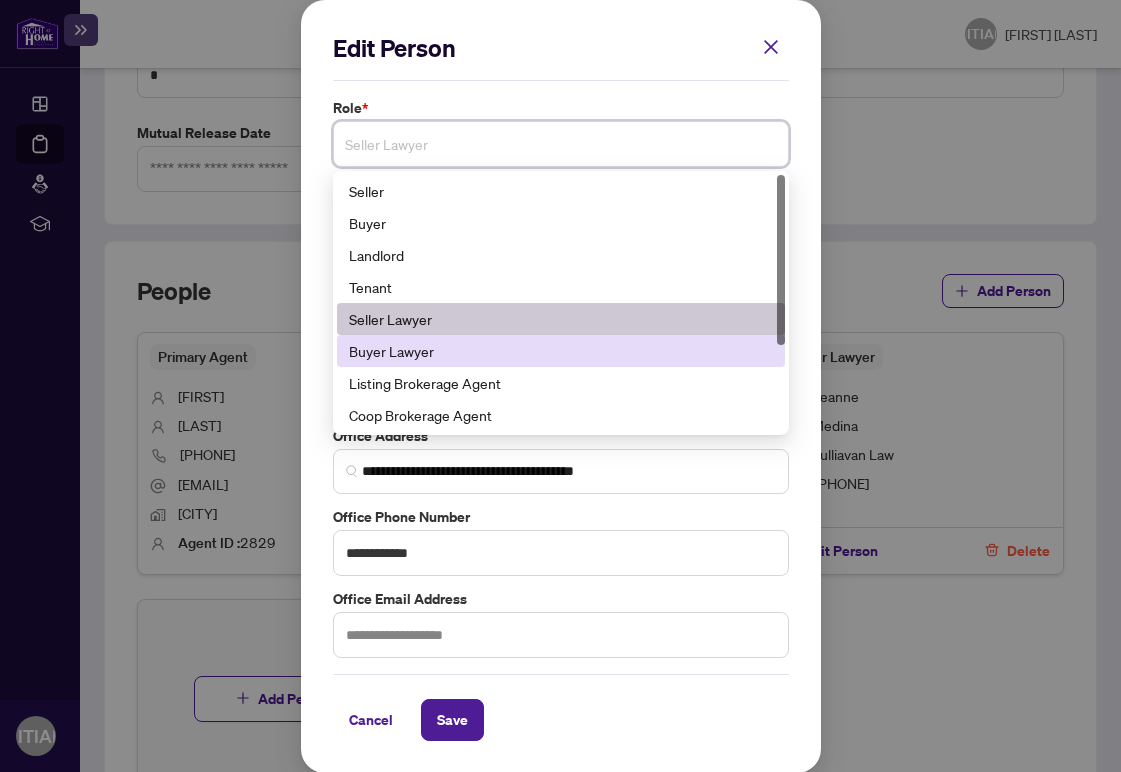 click on "Buyer Lawyer" at bounding box center (561, 351) 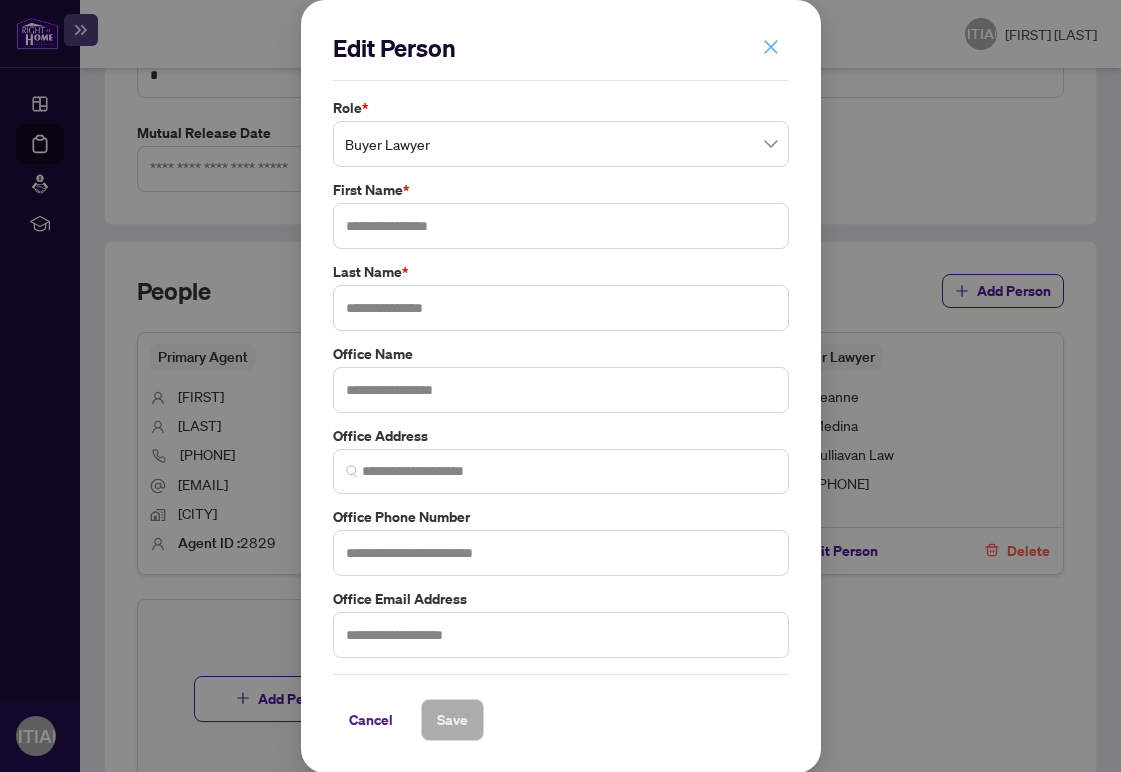 click at bounding box center (771, 47) 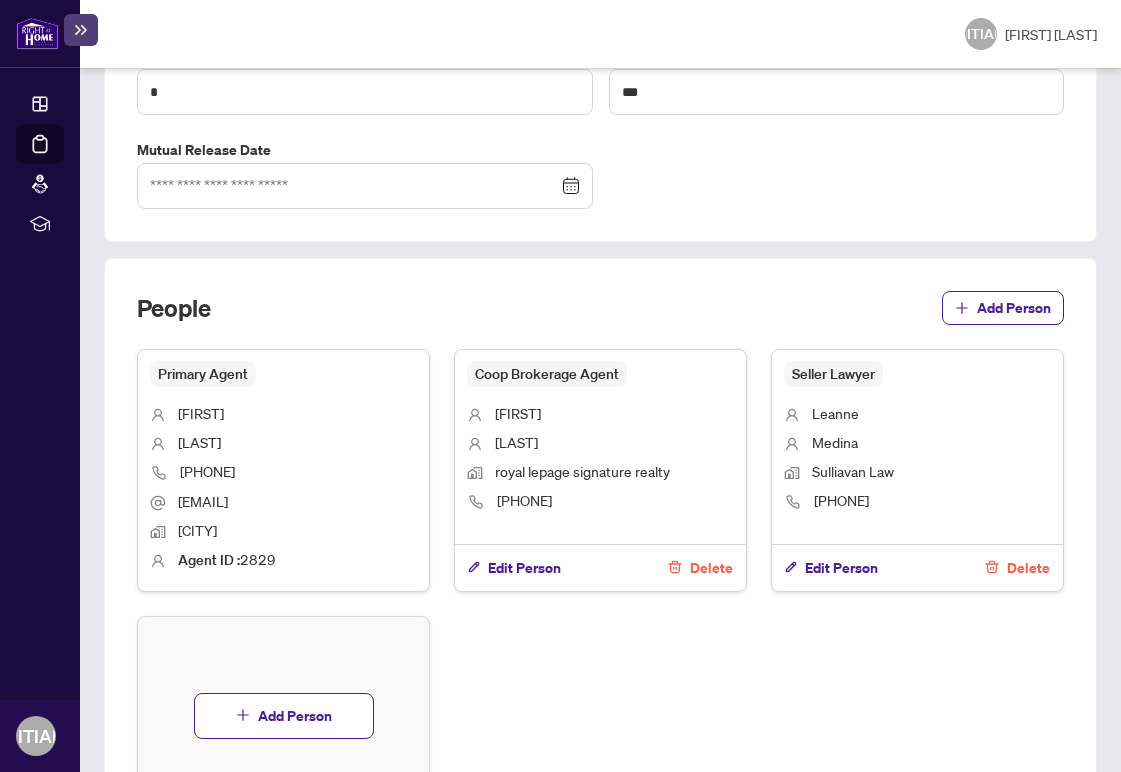 scroll, scrollTop: 1180, scrollLeft: 0, axis: vertical 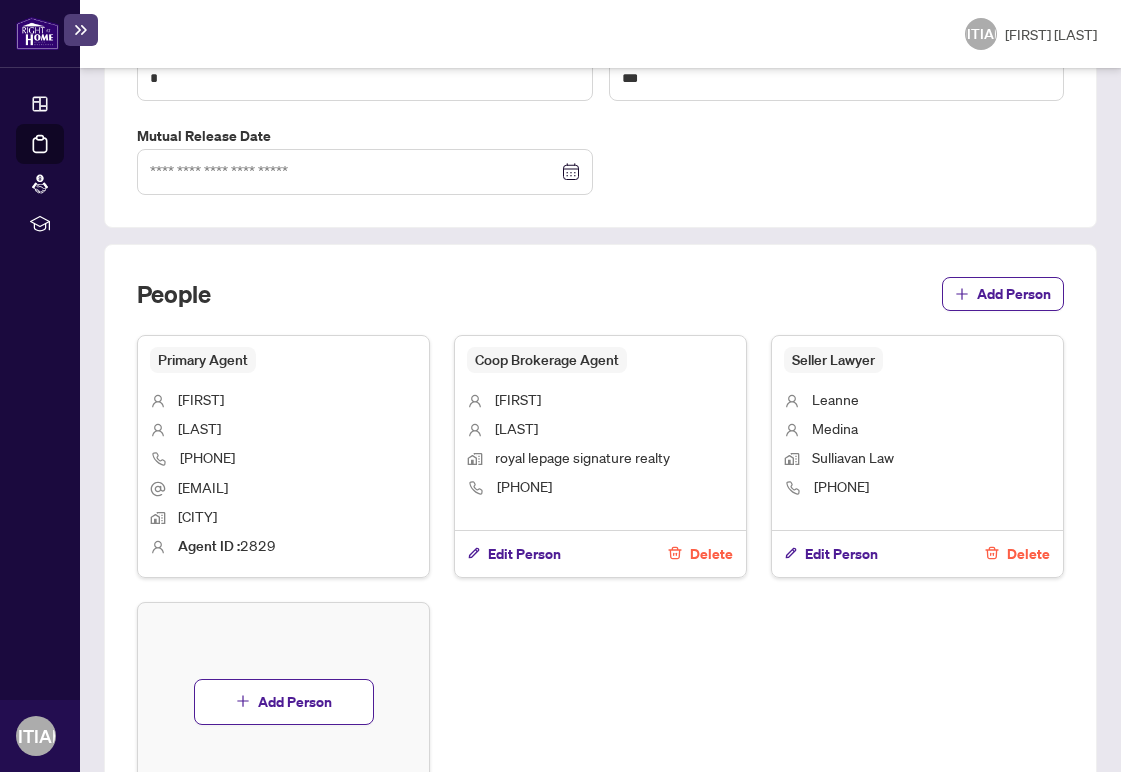 click on "Delete" at bounding box center (1028, 554) 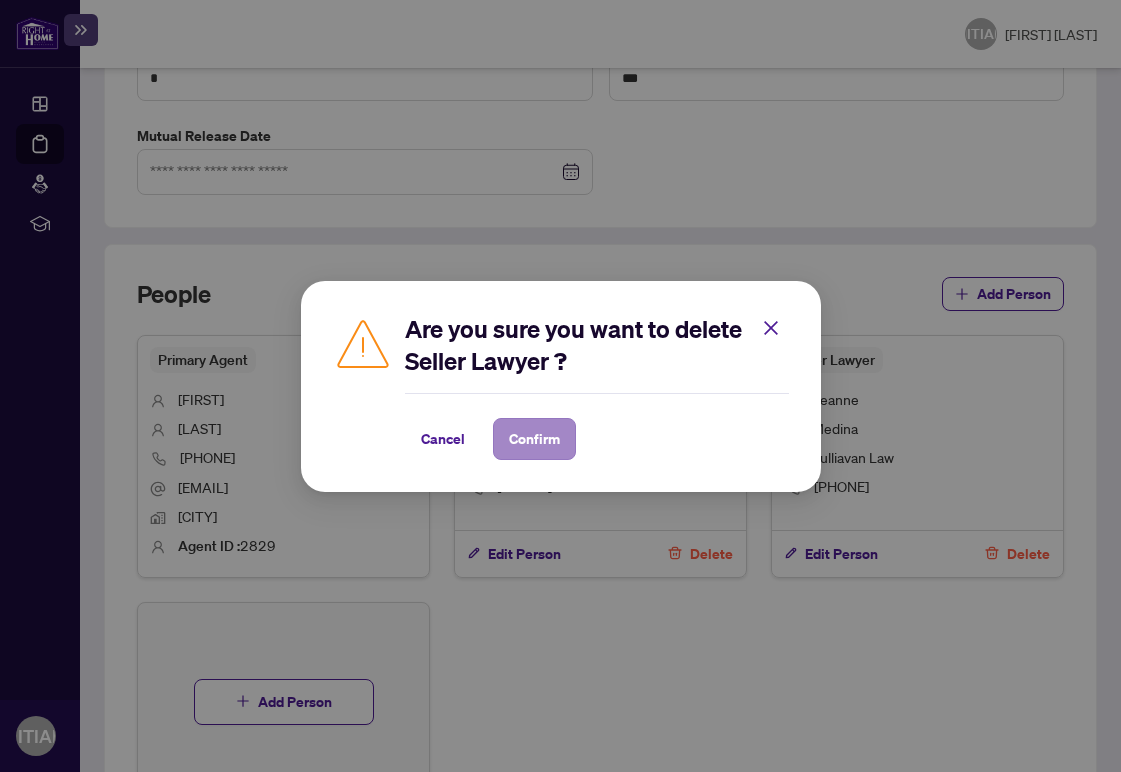 click on "Confirm" at bounding box center (534, 439) 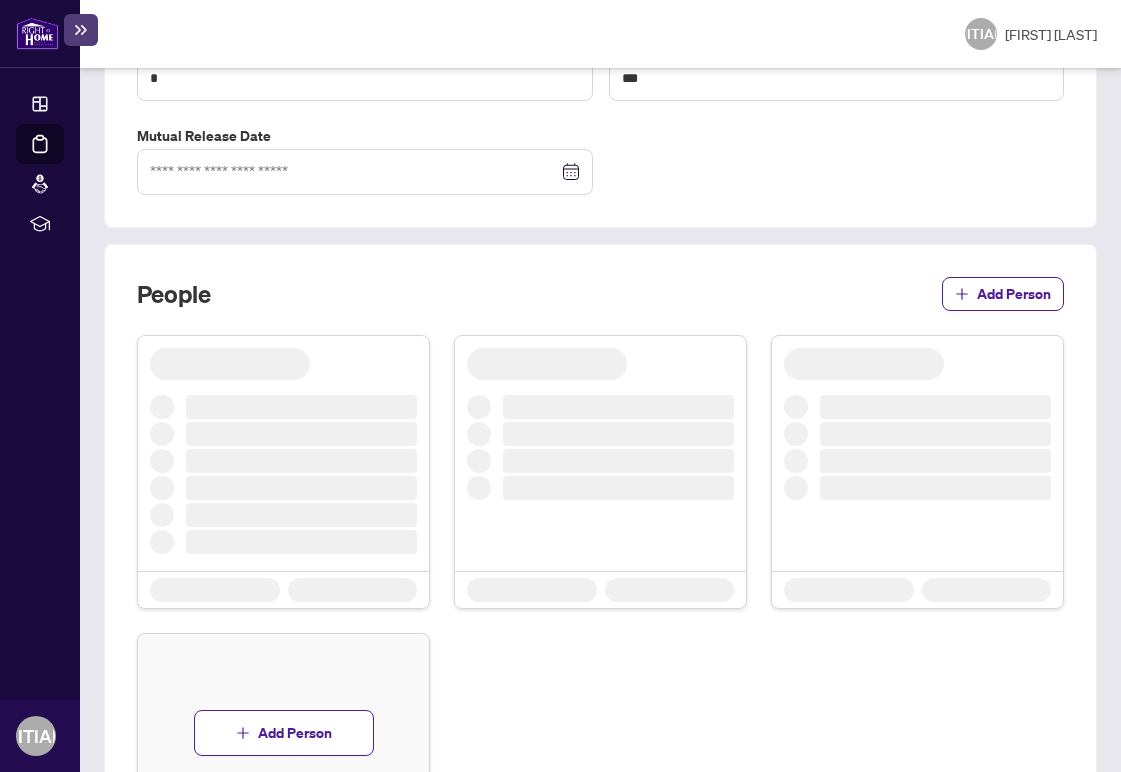 scroll, scrollTop: 1091, scrollLeft: 0, axis: vertical 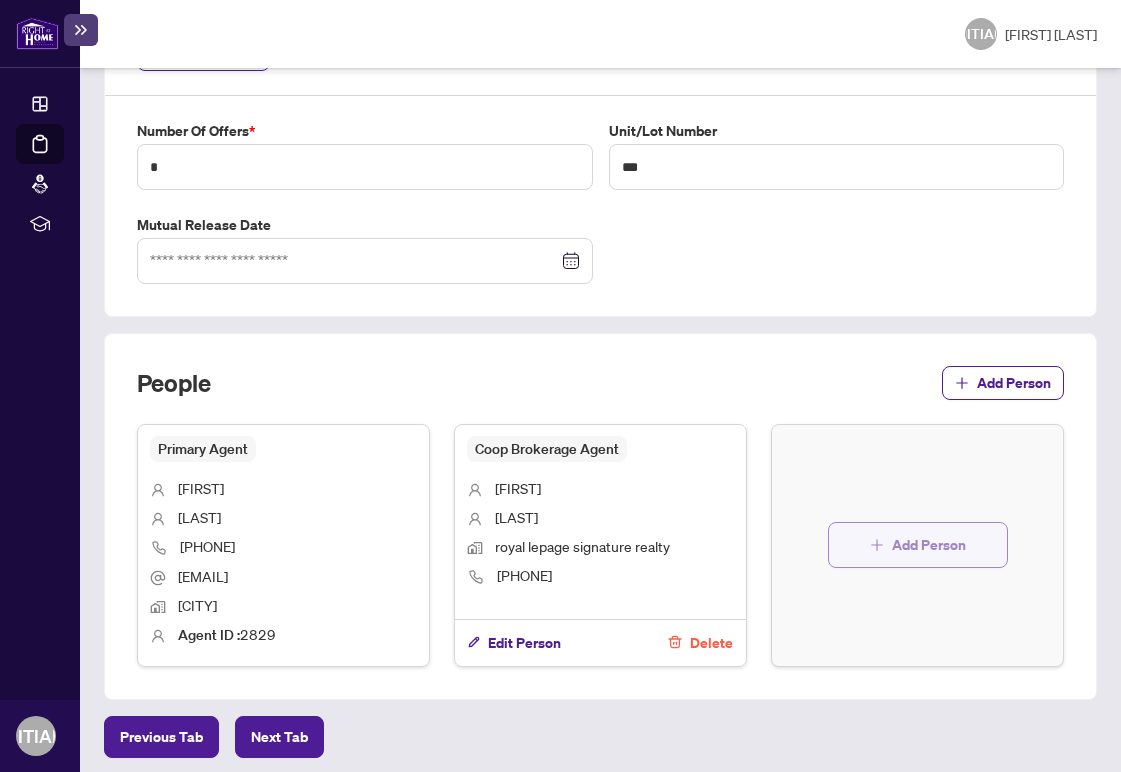 click on "Add Person" at bounding box center [929, 545] 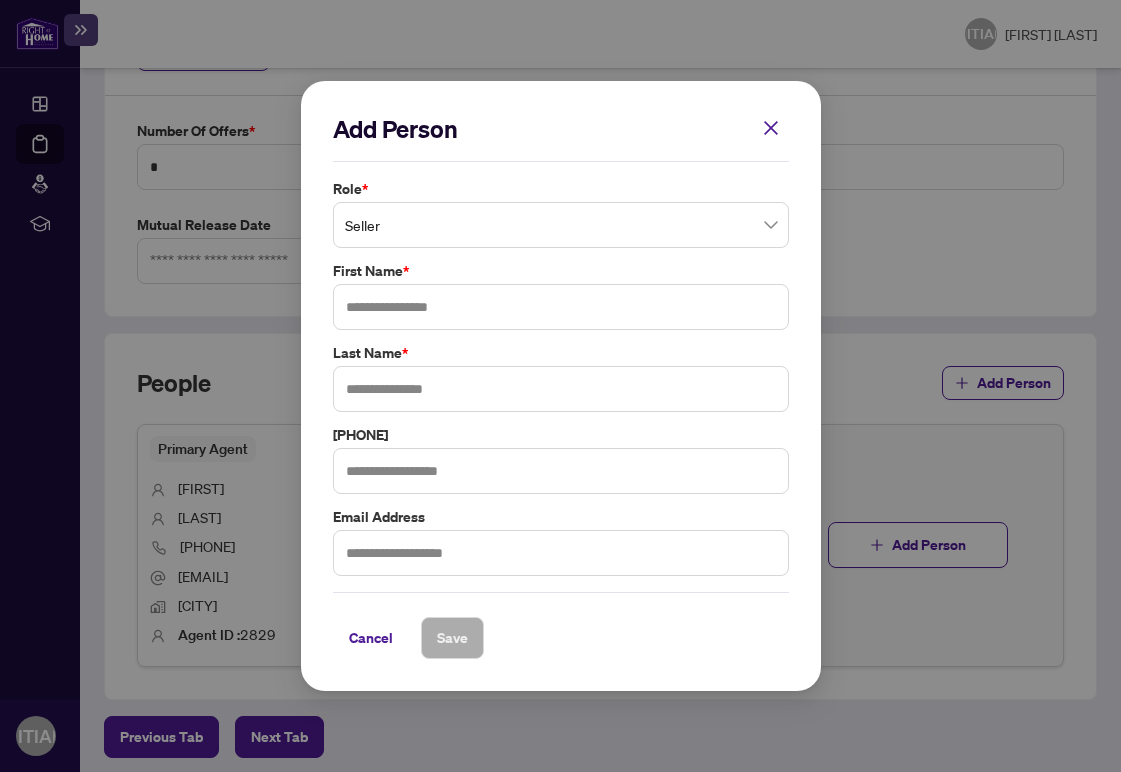 click on "Seller" at bounding box center [561, 225] 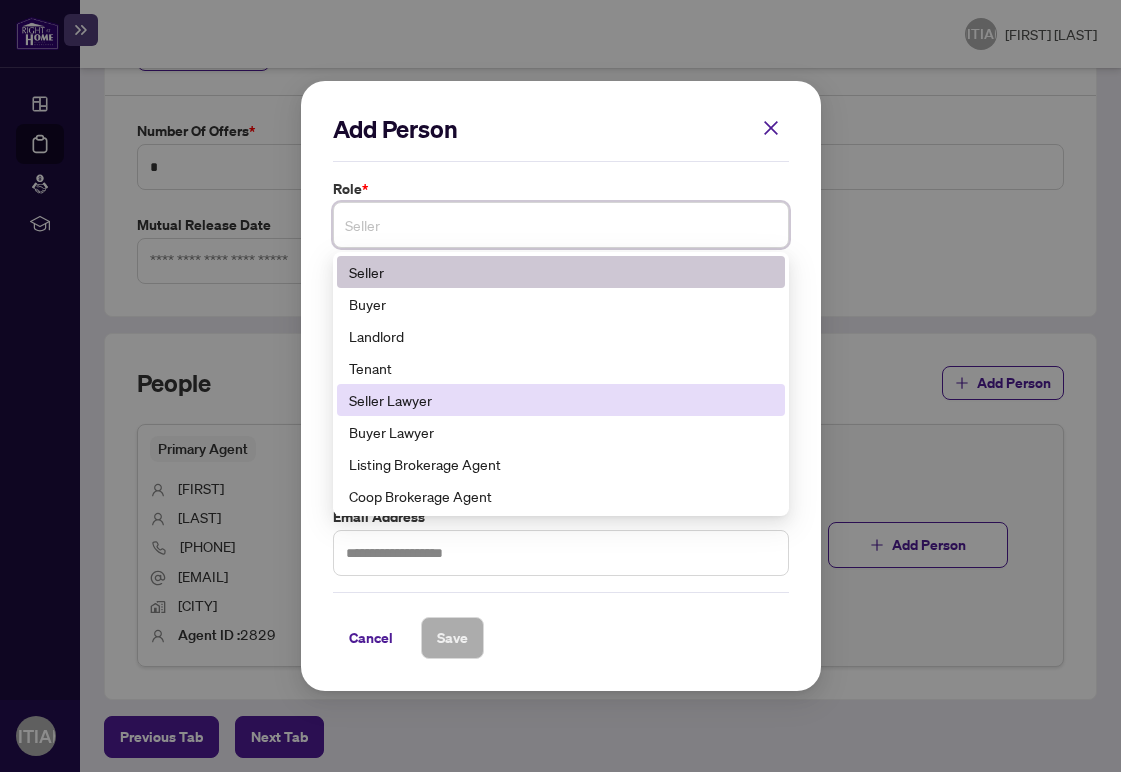 click on "Seller Lawyer" at bounding box center [561, 400] 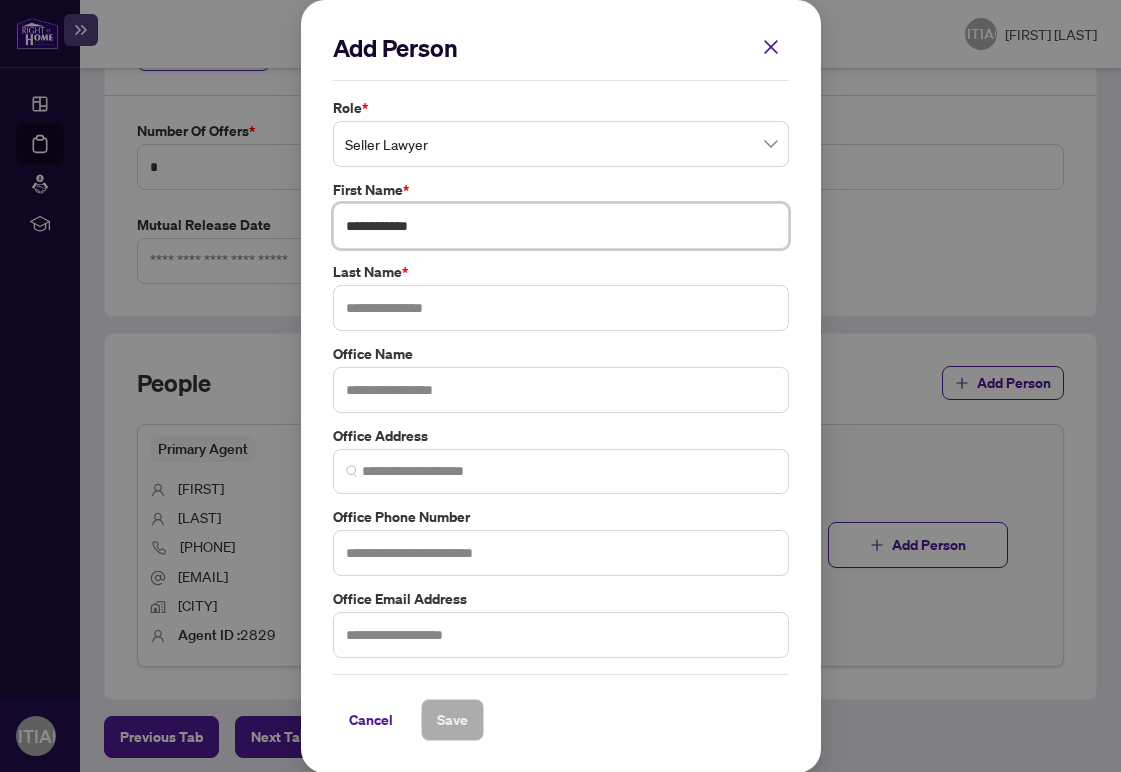 type on "**********" 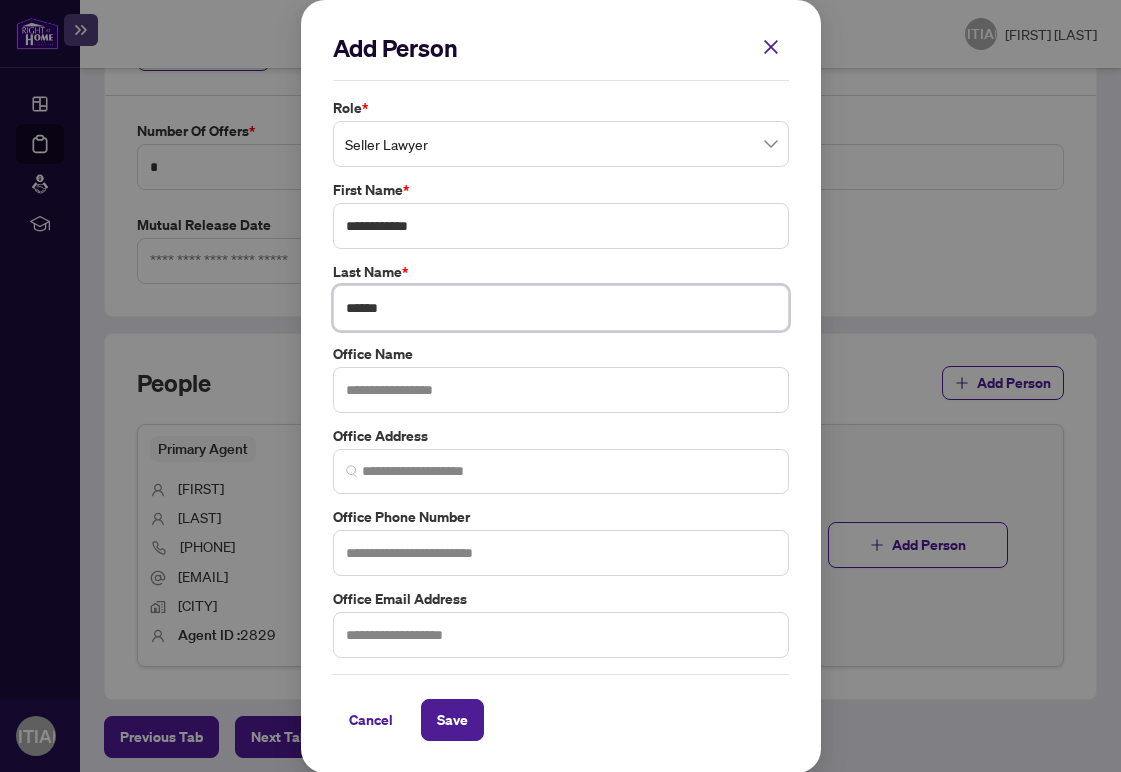 type on "******" 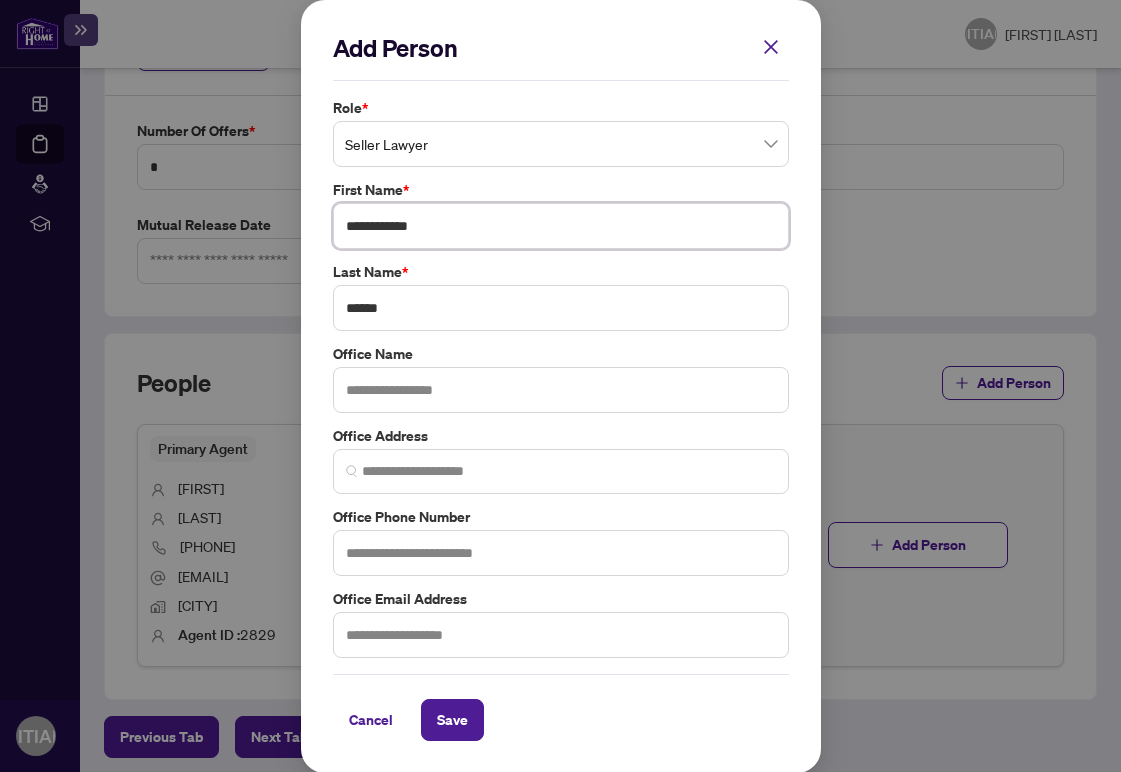 drag, startPoint x: 435, startPoint y: 235, endPoint x: 382, endPoint y: 234, distance: 53.009434 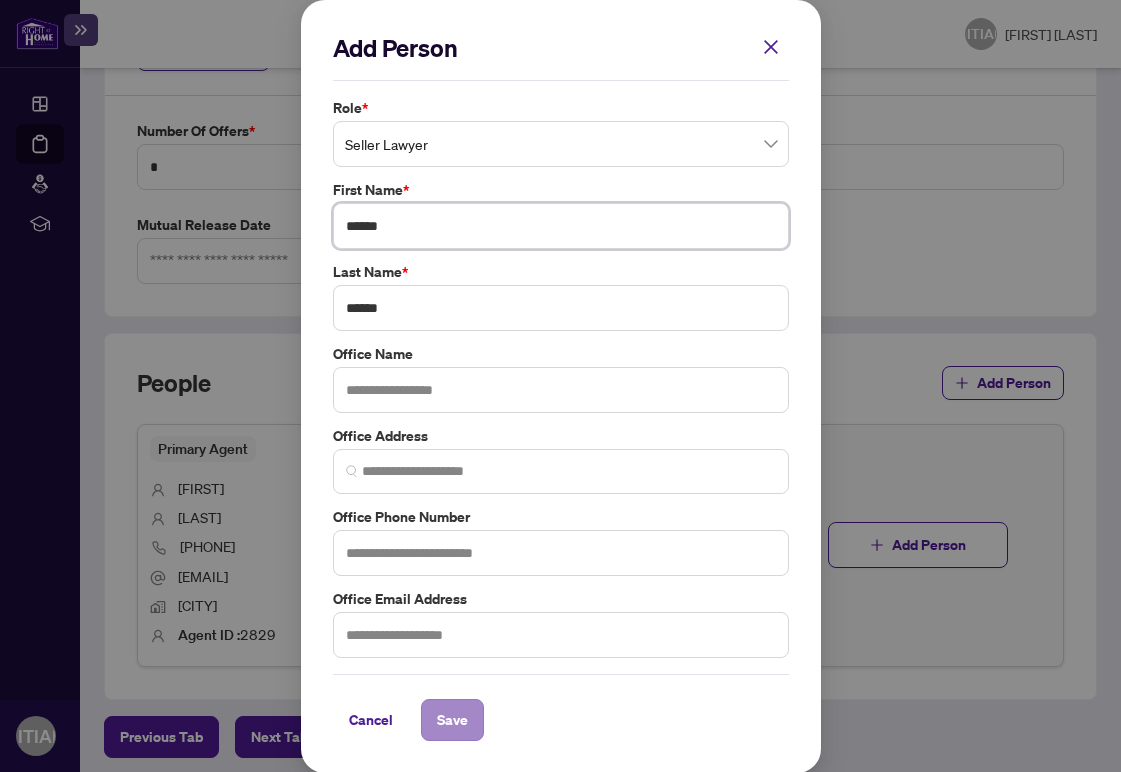 type on "*****" 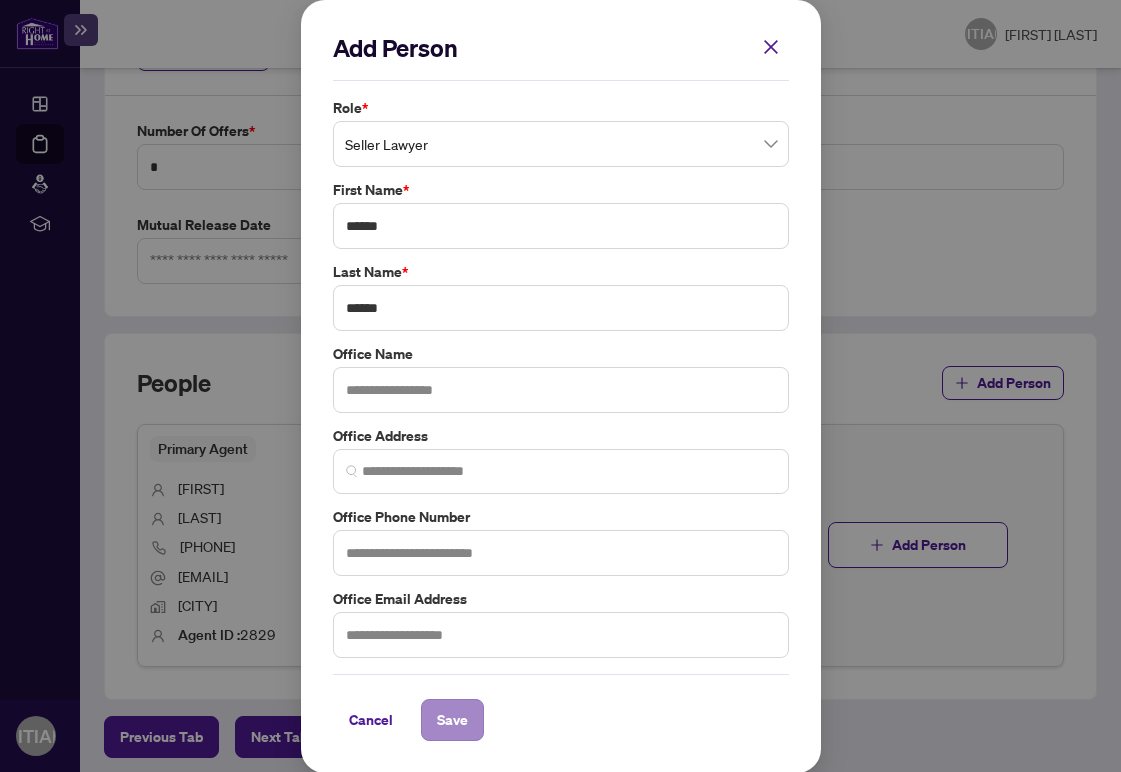 click on "Save" at bounding box center [452, 720] 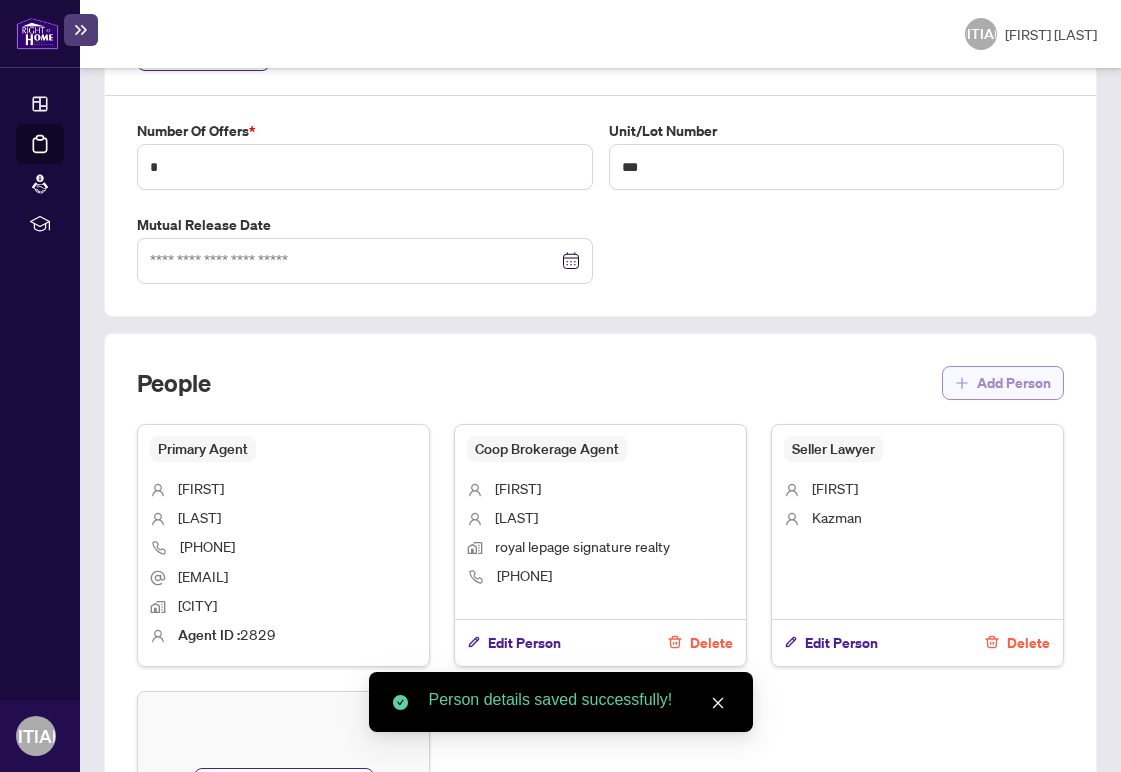 click on "Add Person" at bounding box center [1014, 383] 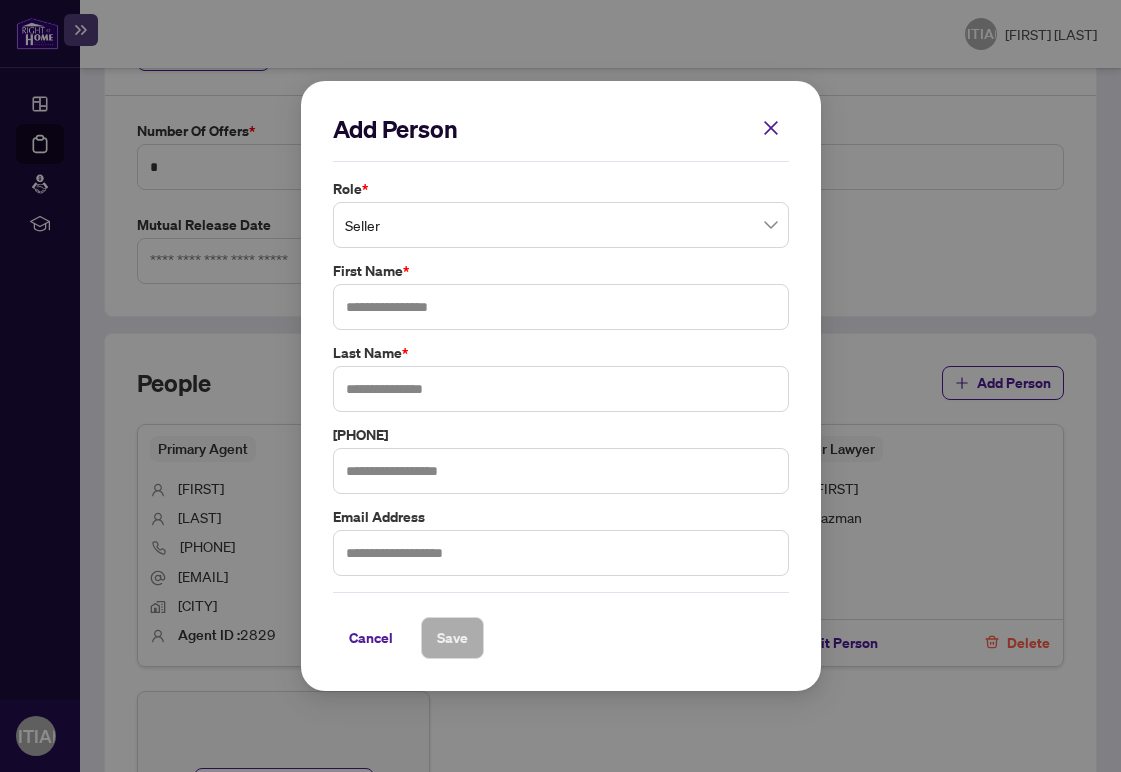 click on "Seller" at bounding box center (561, 225) 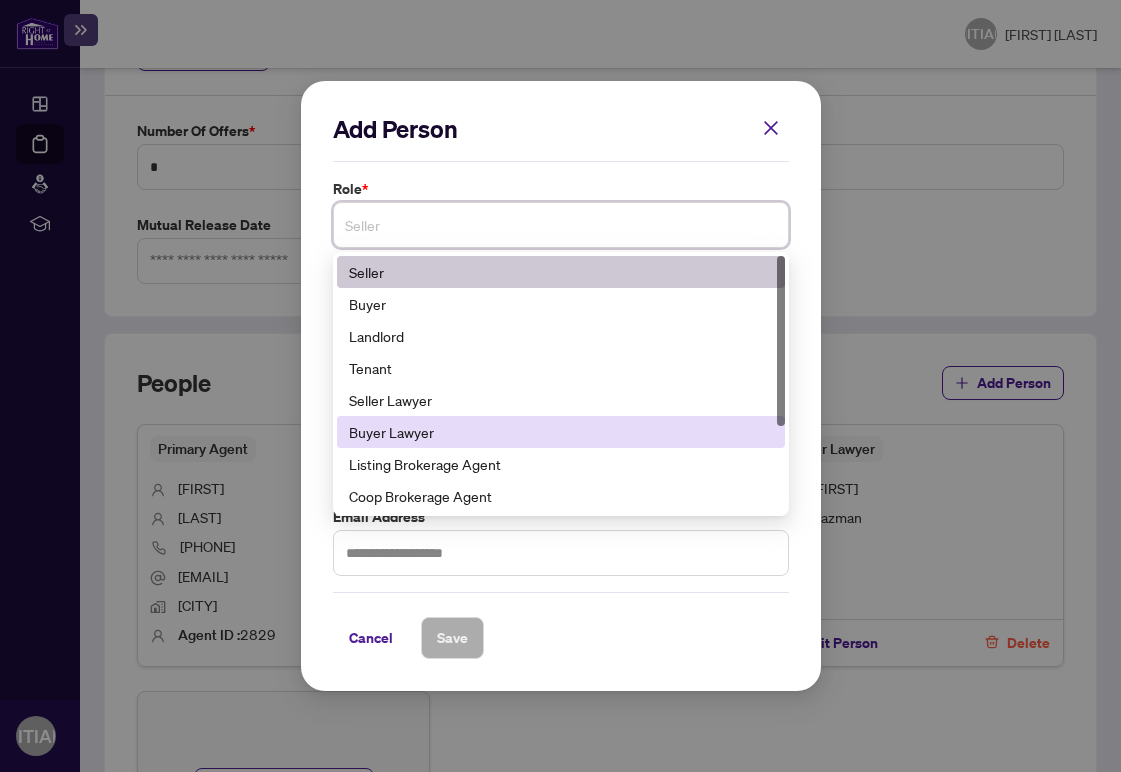 click on "Buyer Lawyer" at bounding box center (561, 432) 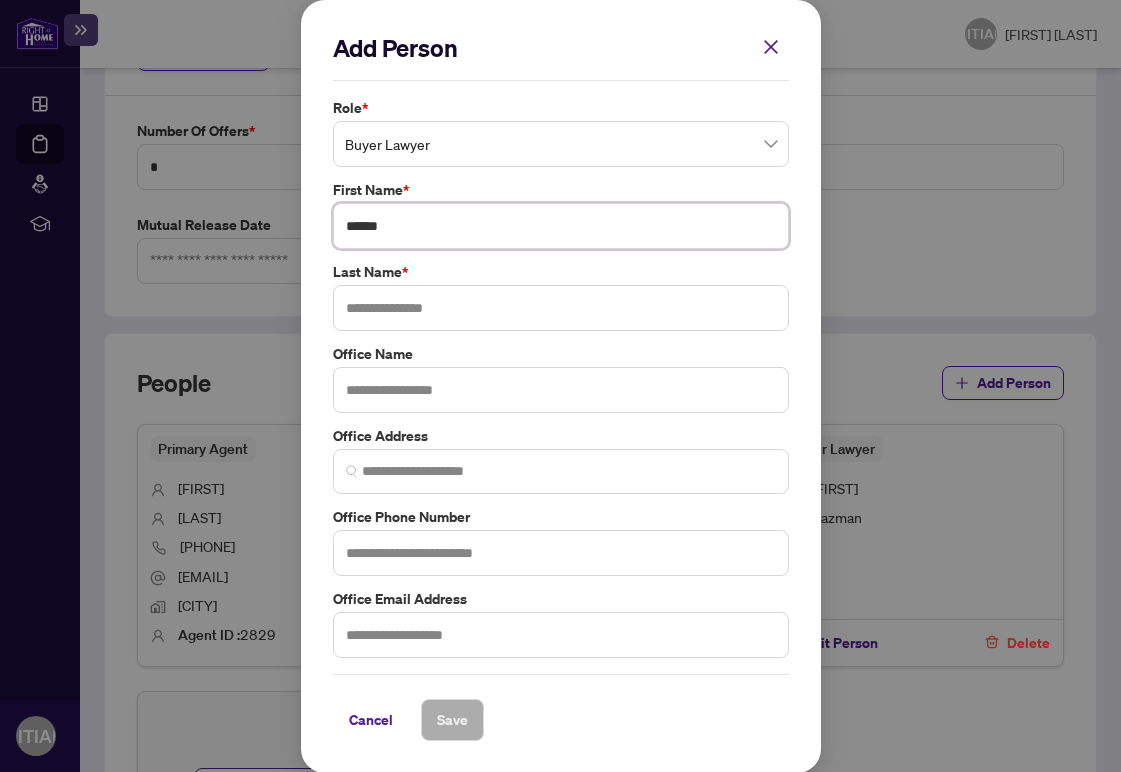 type on "******" 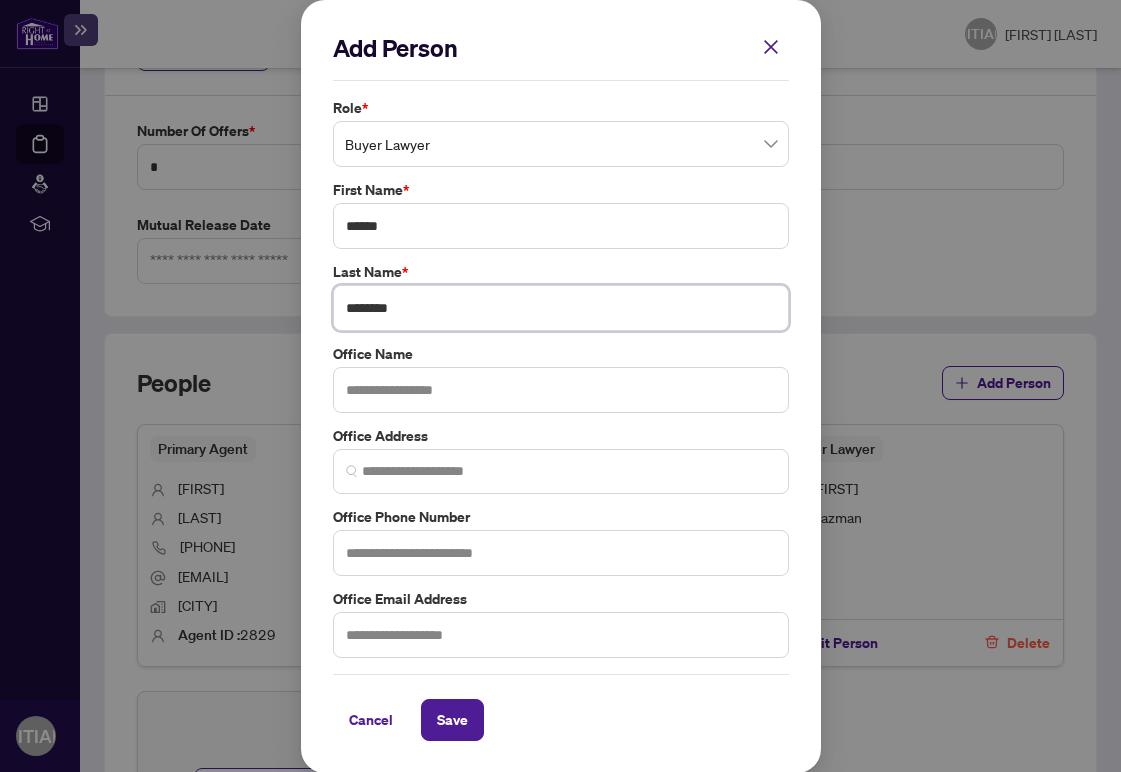 type on "********" 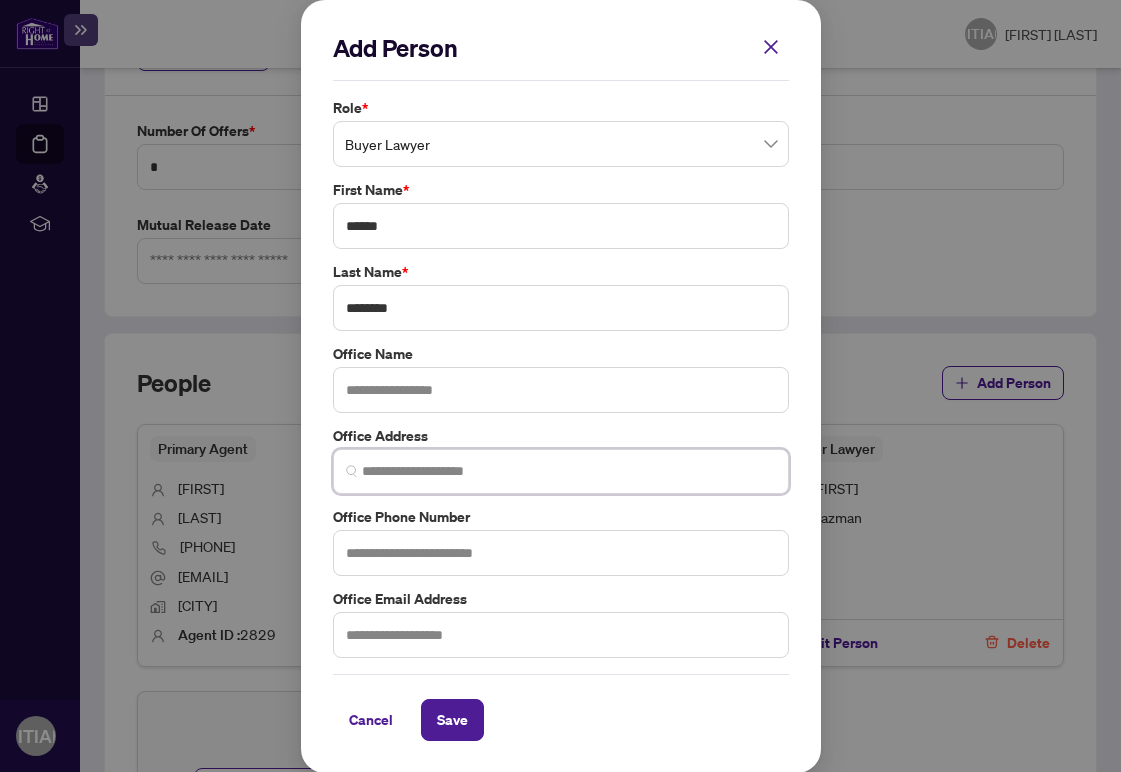 click at bounding box center (569, 471) 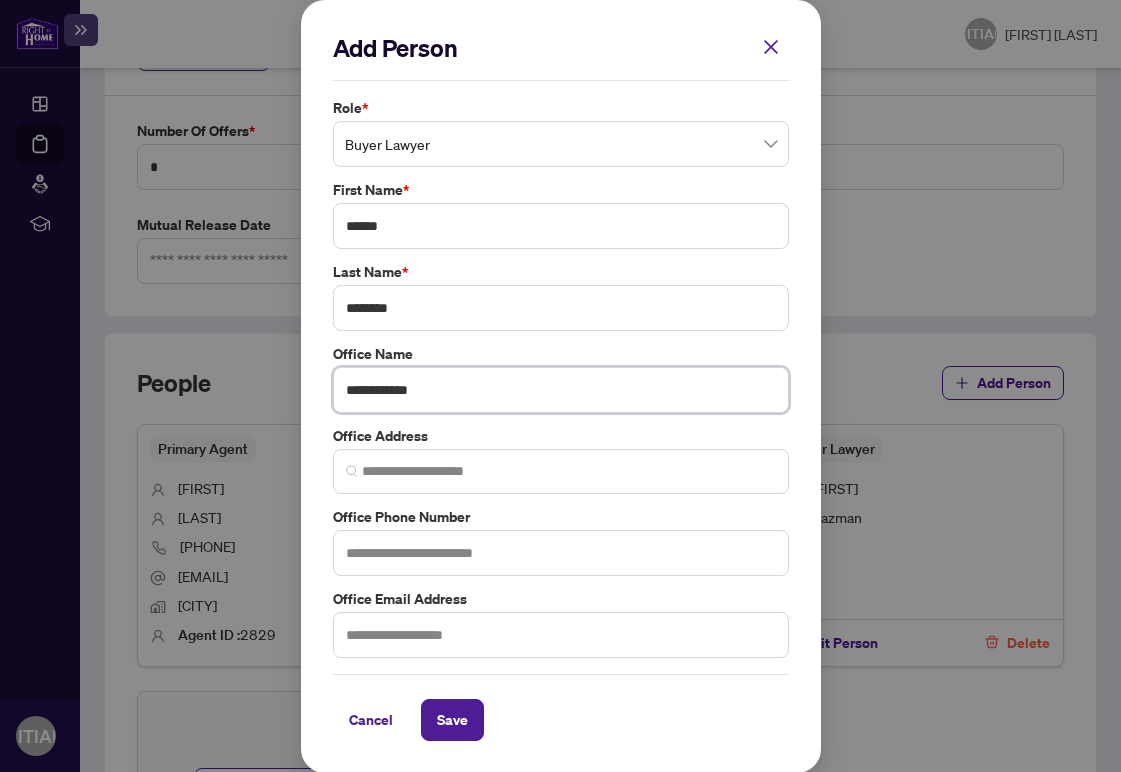 type on "**********" 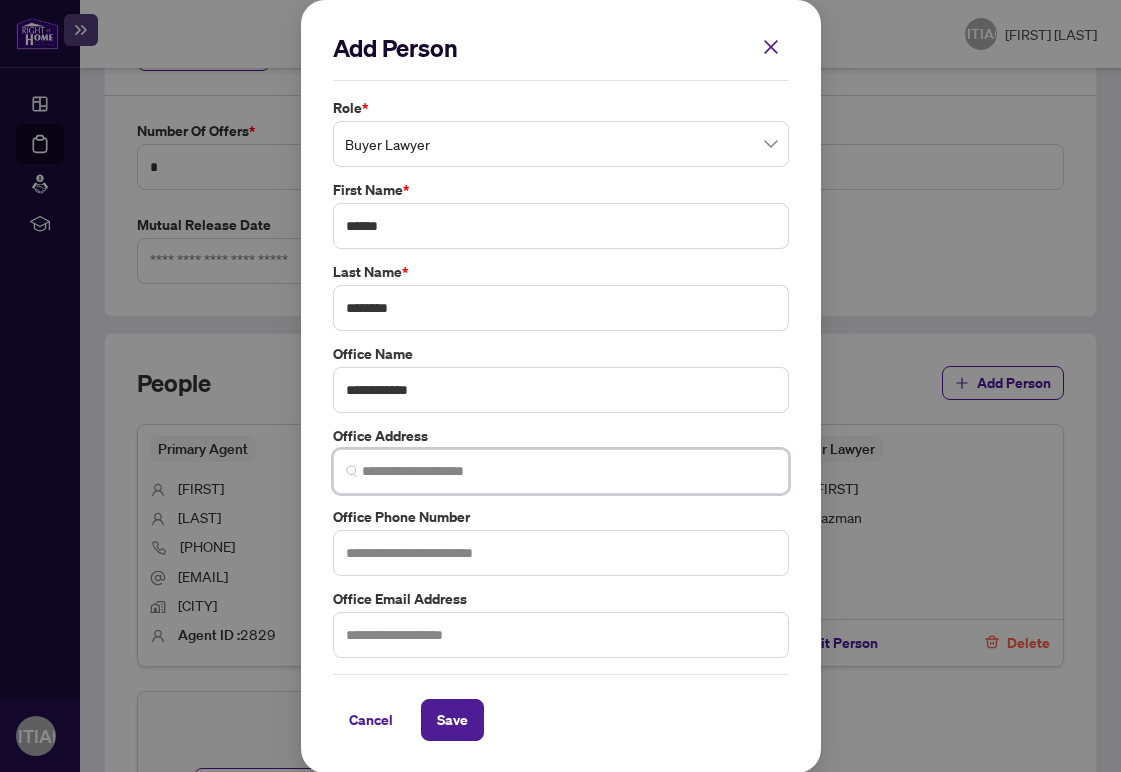 click at bounding box center [569, 471] 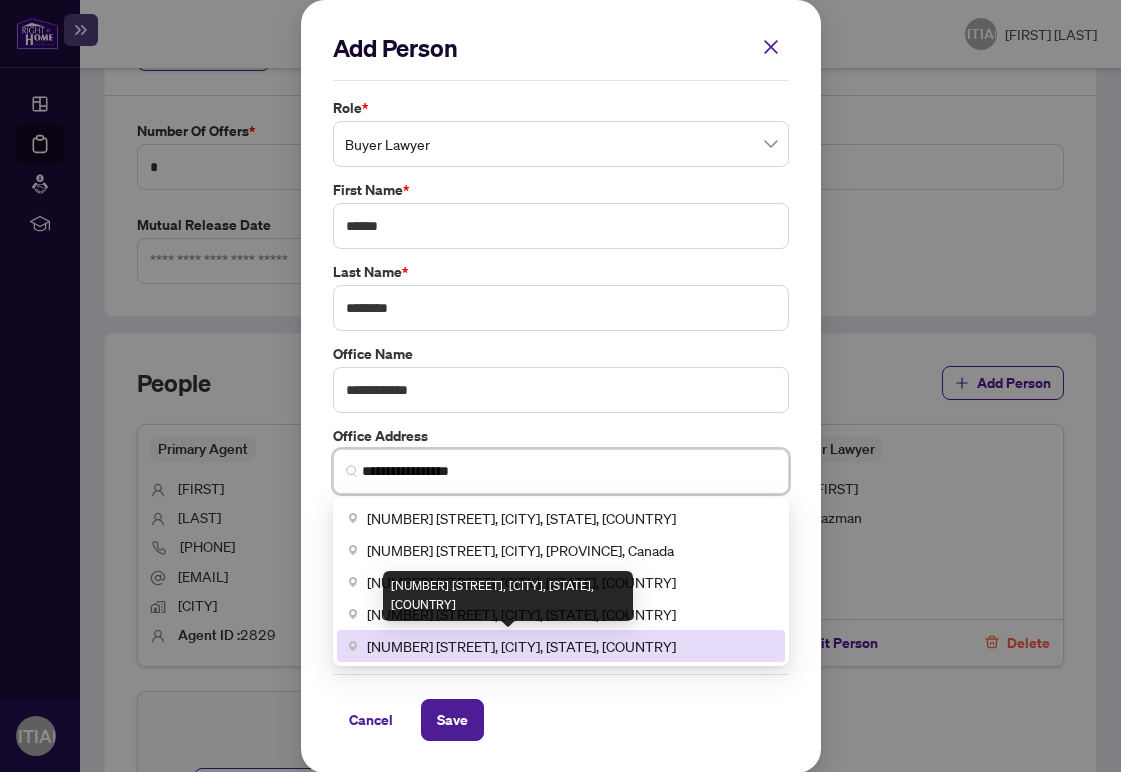 click on "[NUMBER] [STREET], [CITY], [STATE], [COUNTRY]" at bounding box center [521, 646] 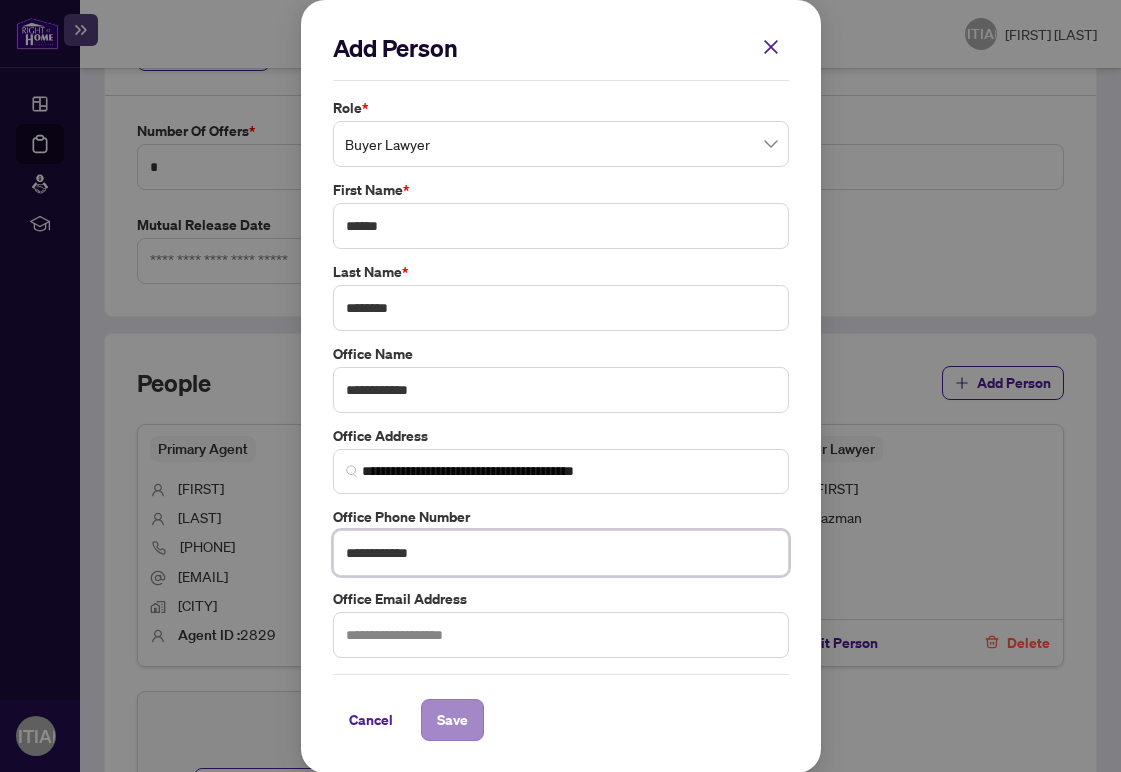type on "**********" 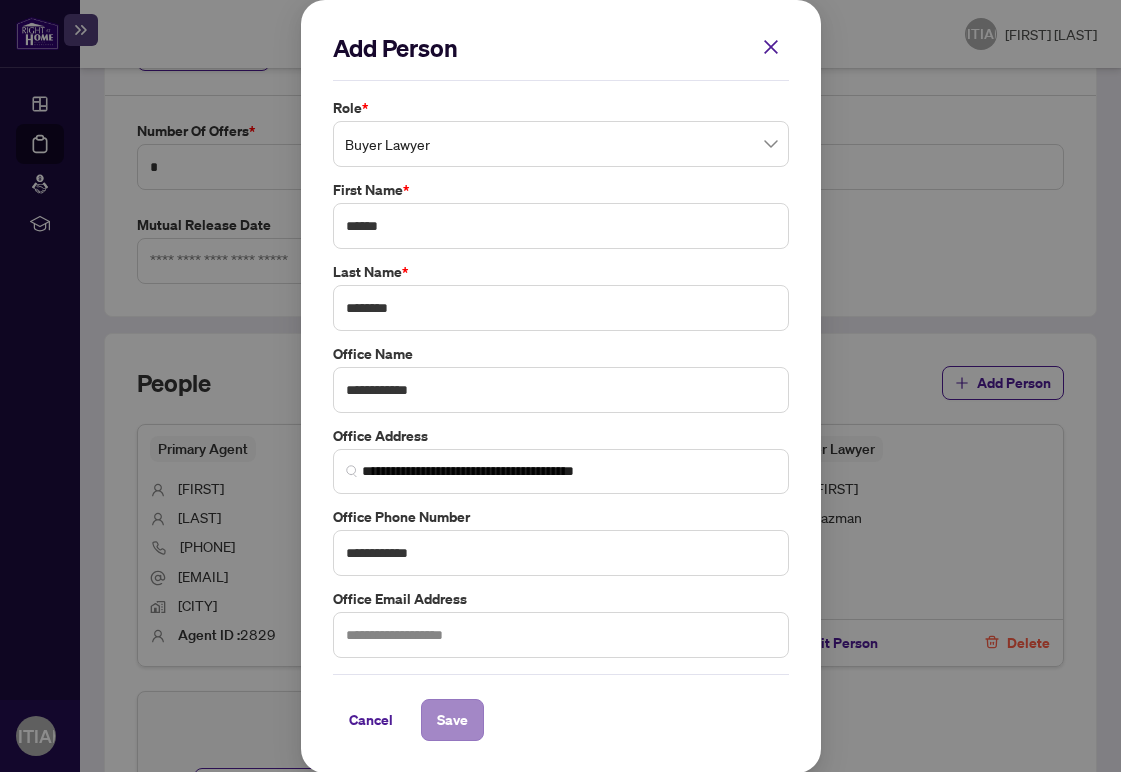click on "Save" at bounding box center (452, 720) 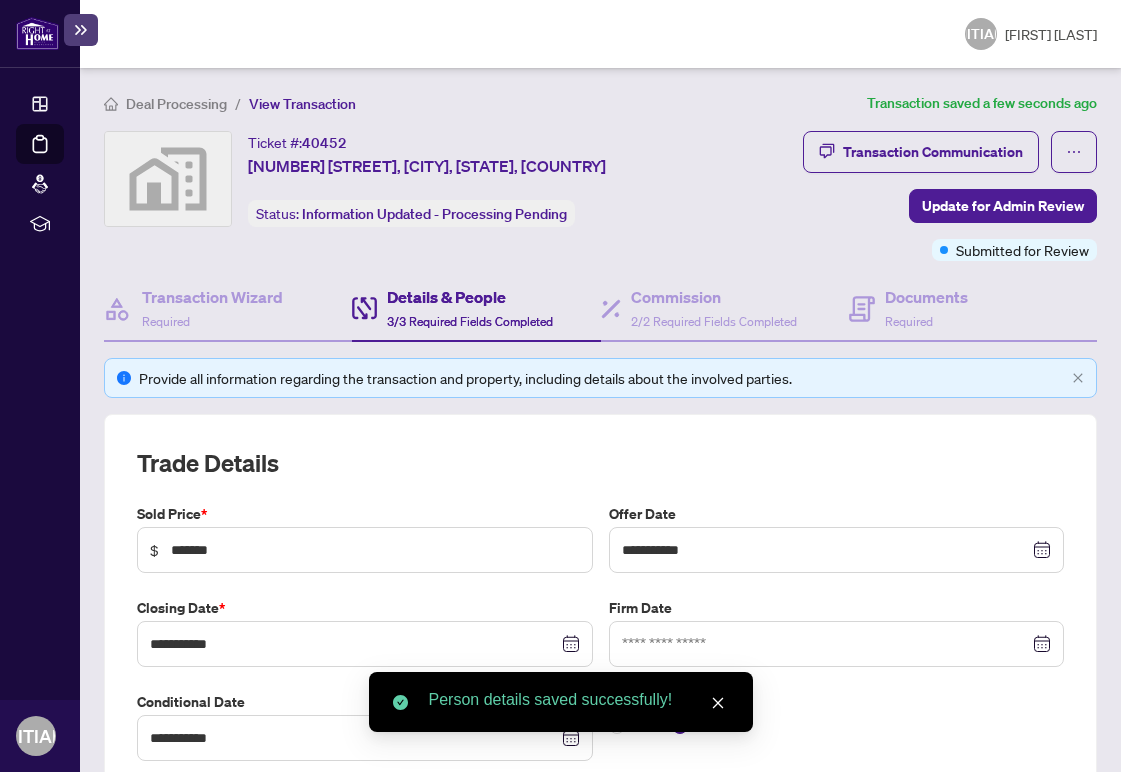 scroll, scrollTop: 0, scrollLeft: 0, axis: both 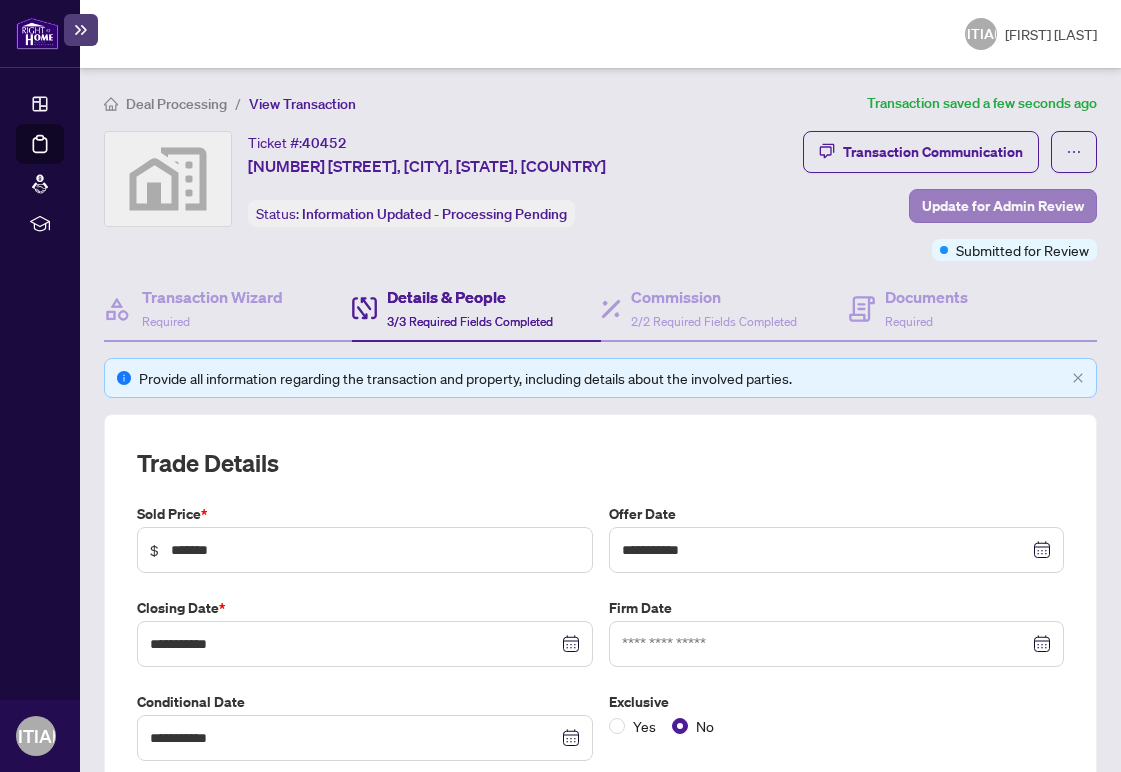 click on "Update for Admin Review" at bounding box center [1003, 206] 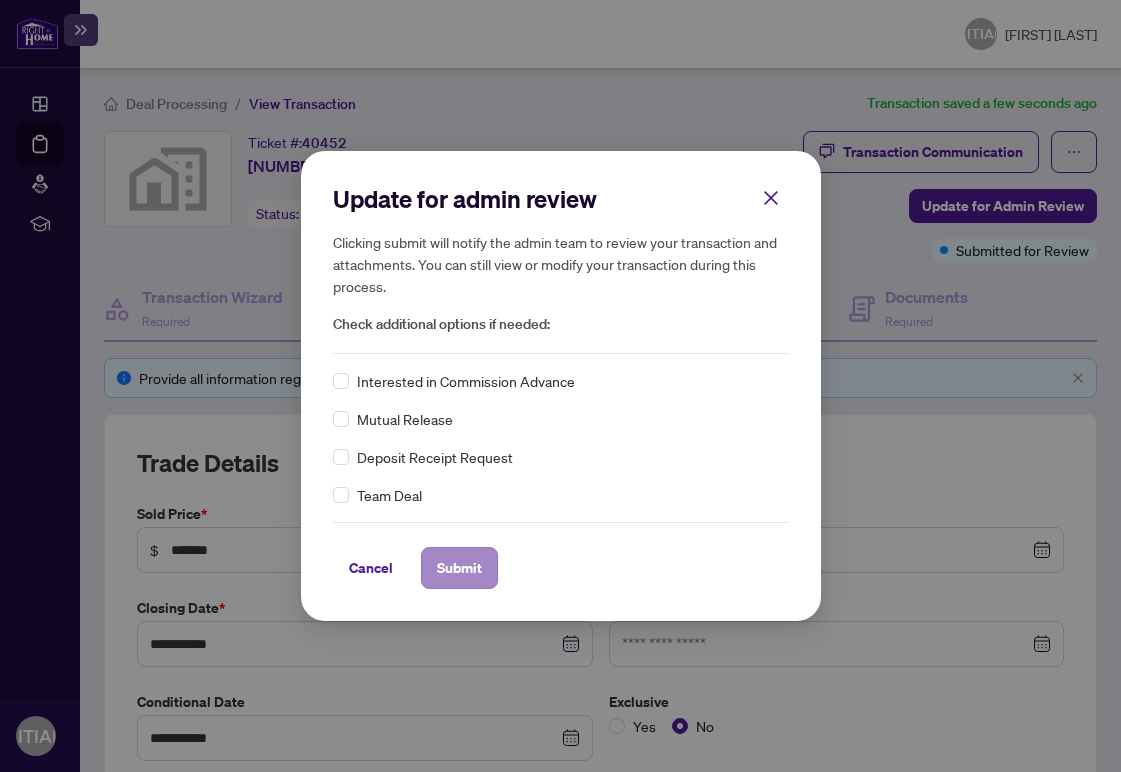 click on "Submit" at bounding box center (459, 568) 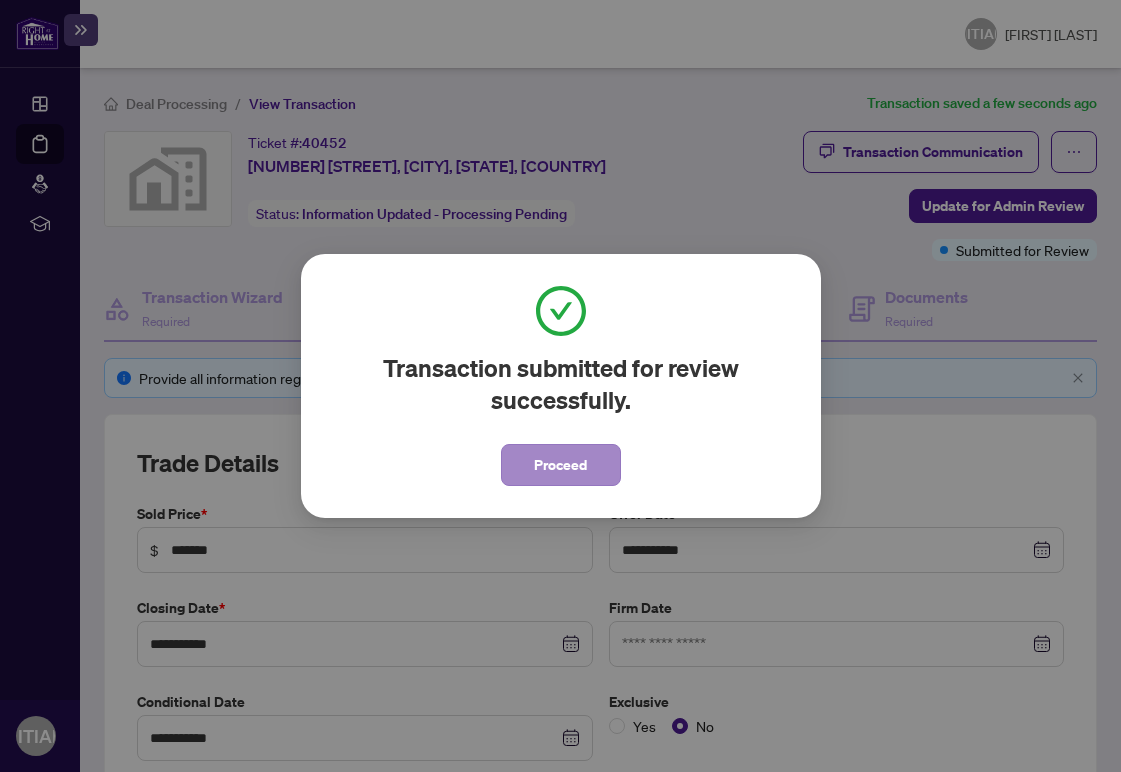 click on "Proceed" at bounding box center [560, 465] 